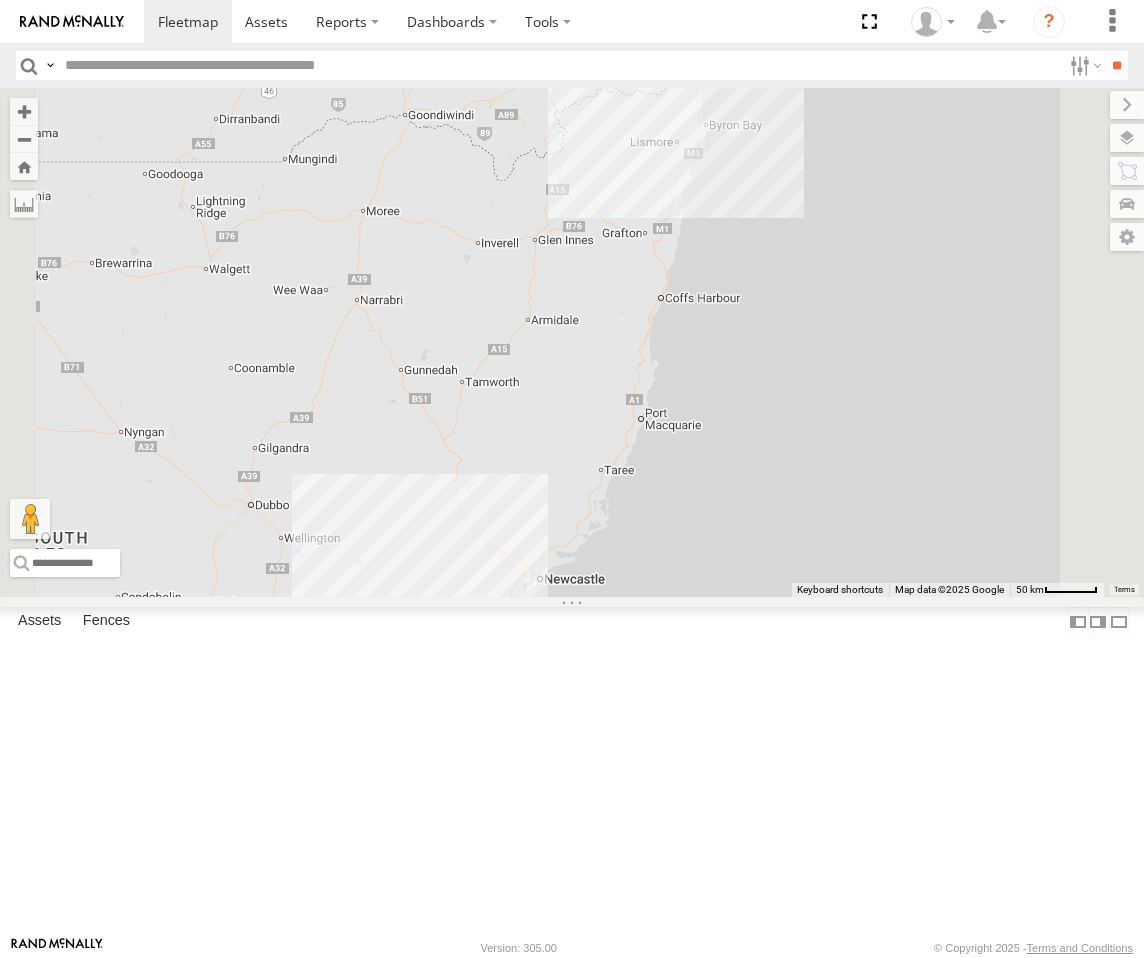 scroll, scrollTop: 0, scrollLeft: 0, axis: both 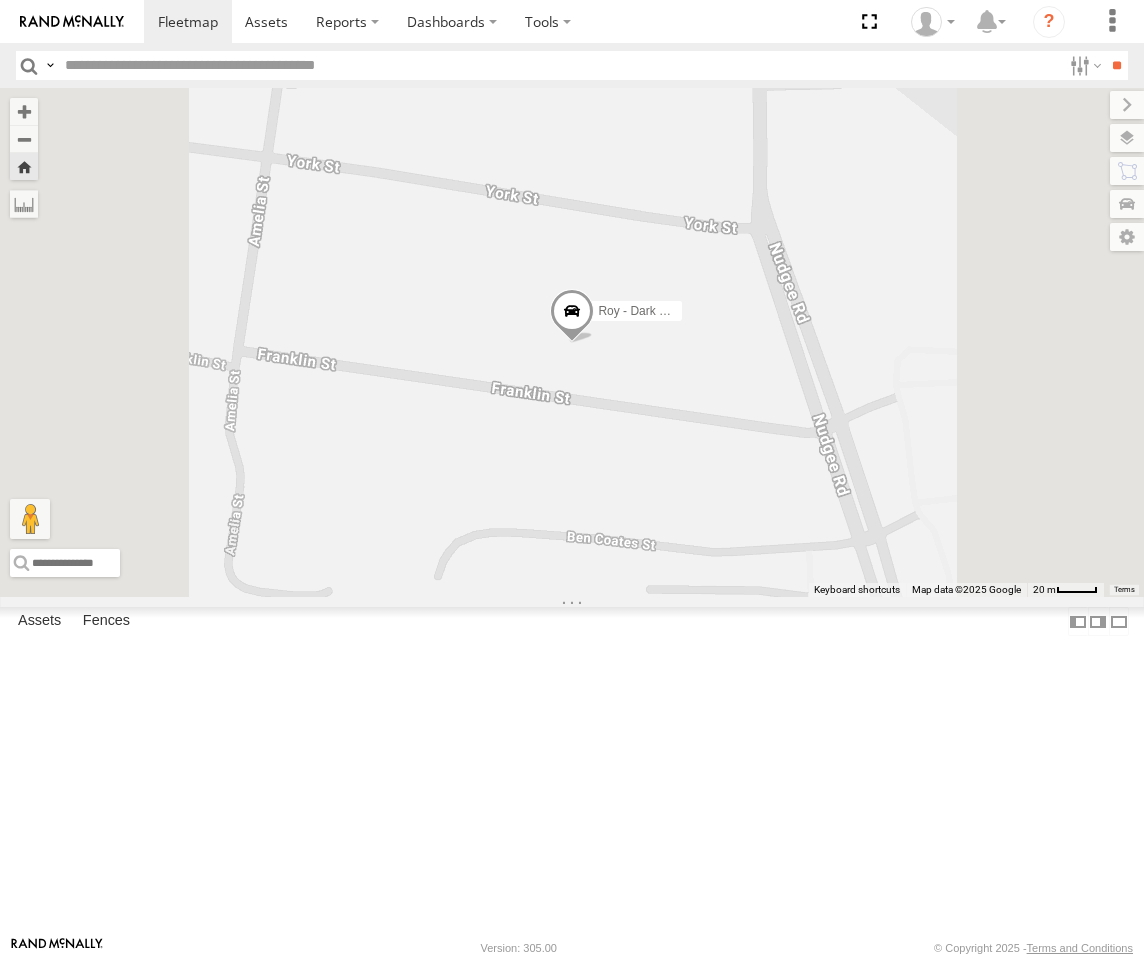click at bounding box center [572, 315] 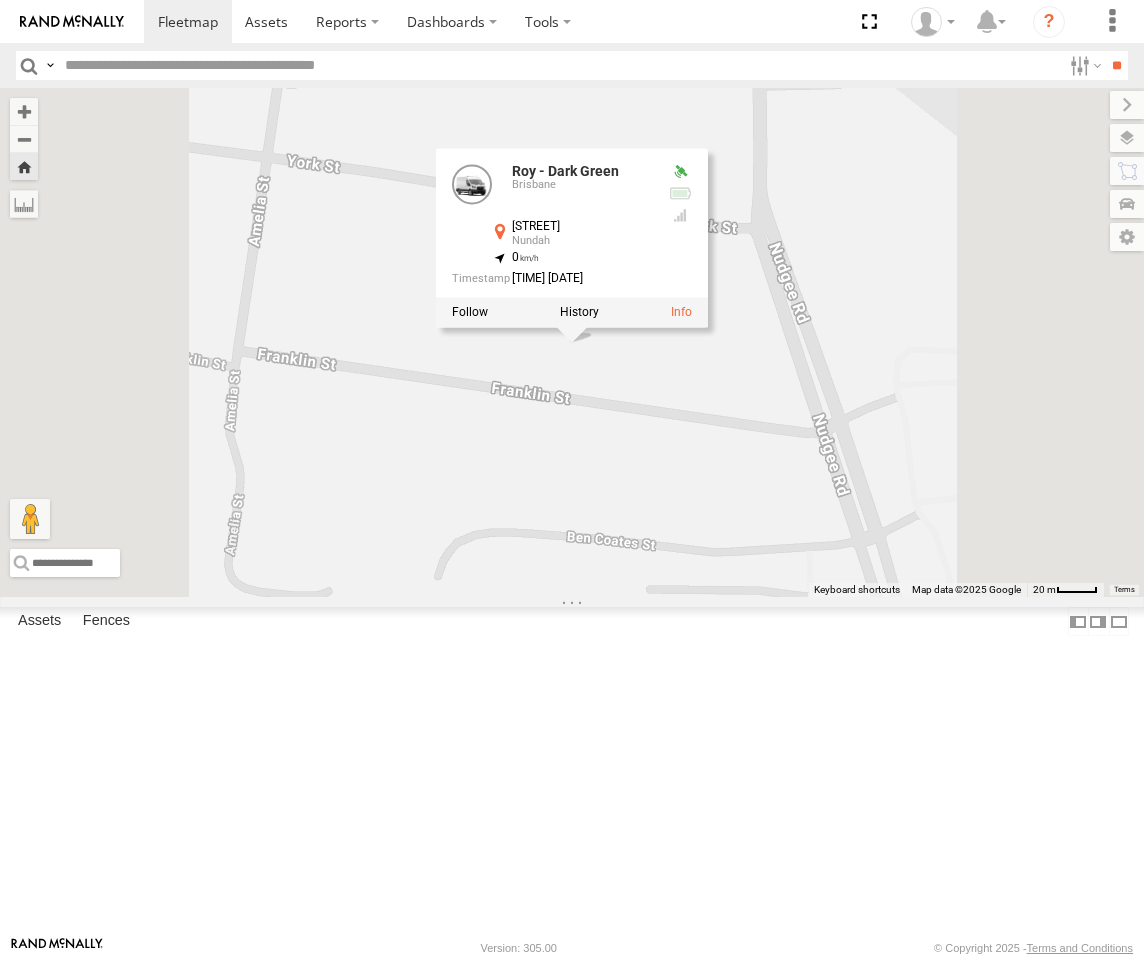 click at bounding box center (579, 312) 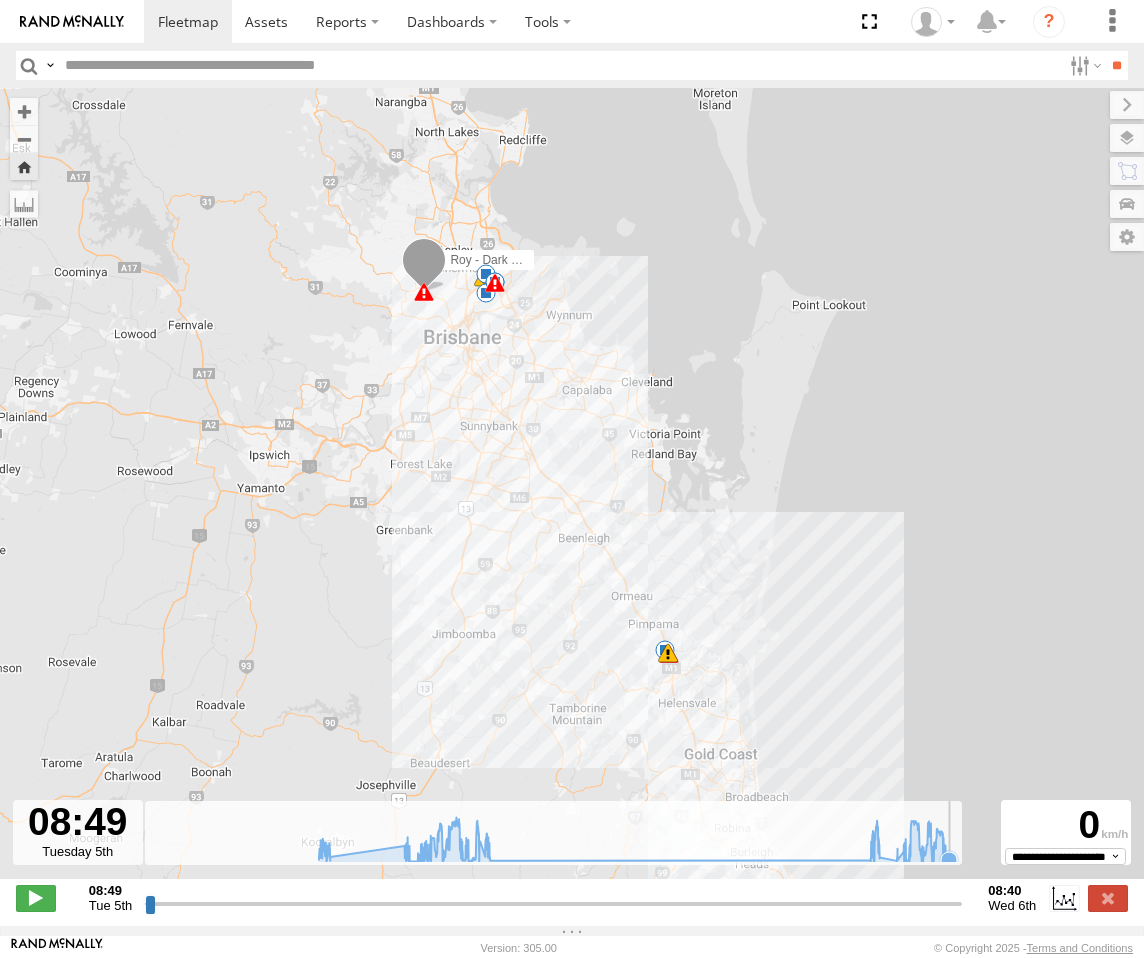 click 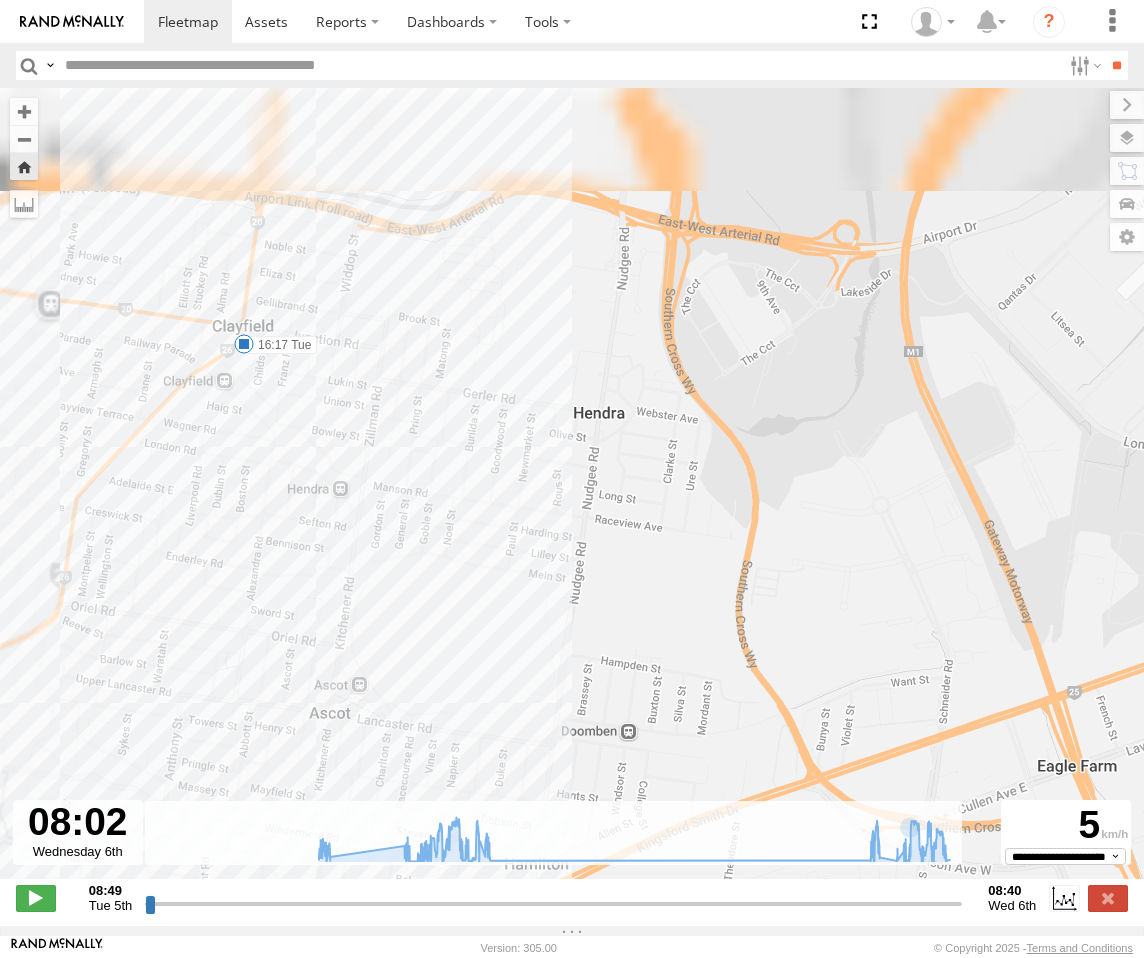 drag, startPoint x: 691, startPoint y: 561, endPoint x: 881, endPoint y: 800, distance: 305.32114 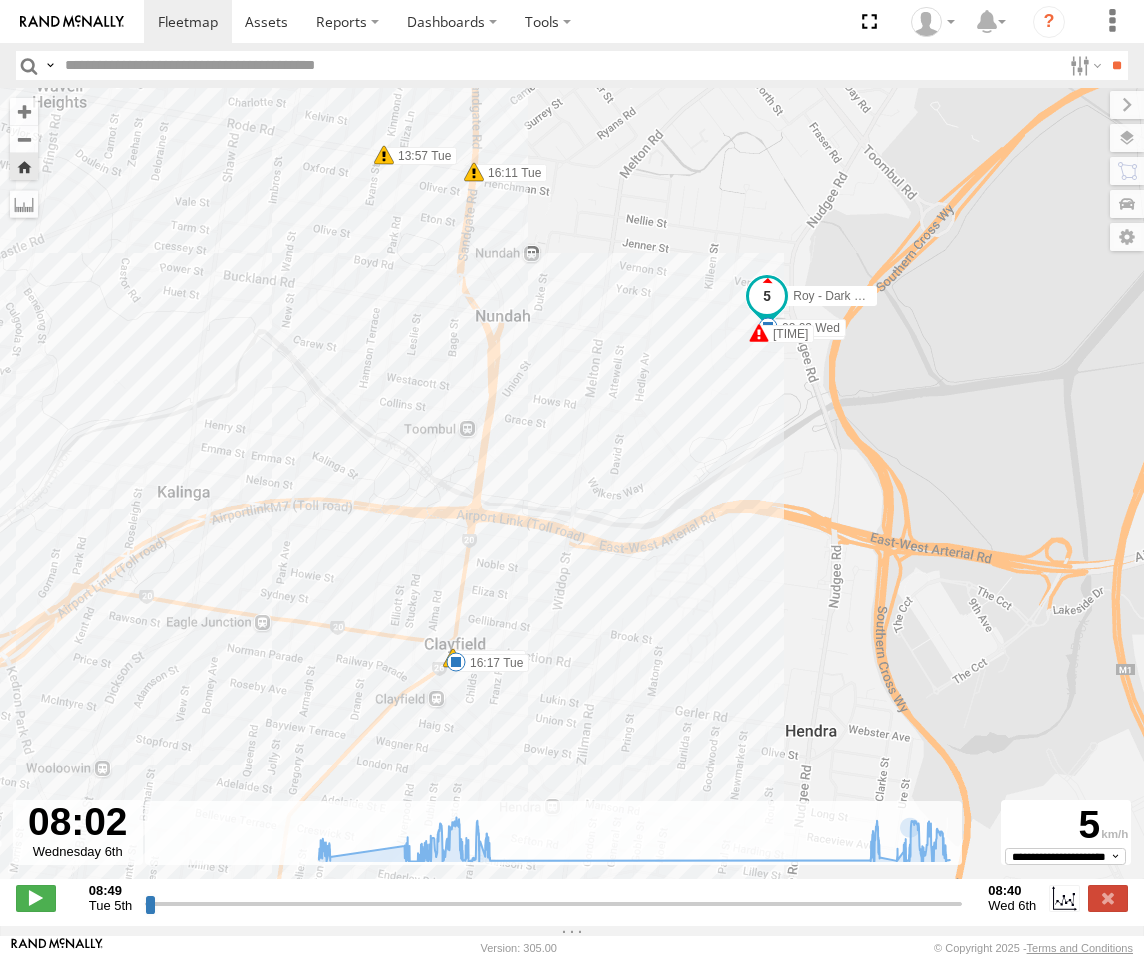 drag, startPoint x: 714, startPoint y: 440, endPoint x: 696, endPoint y: 530, distance: 91.78235 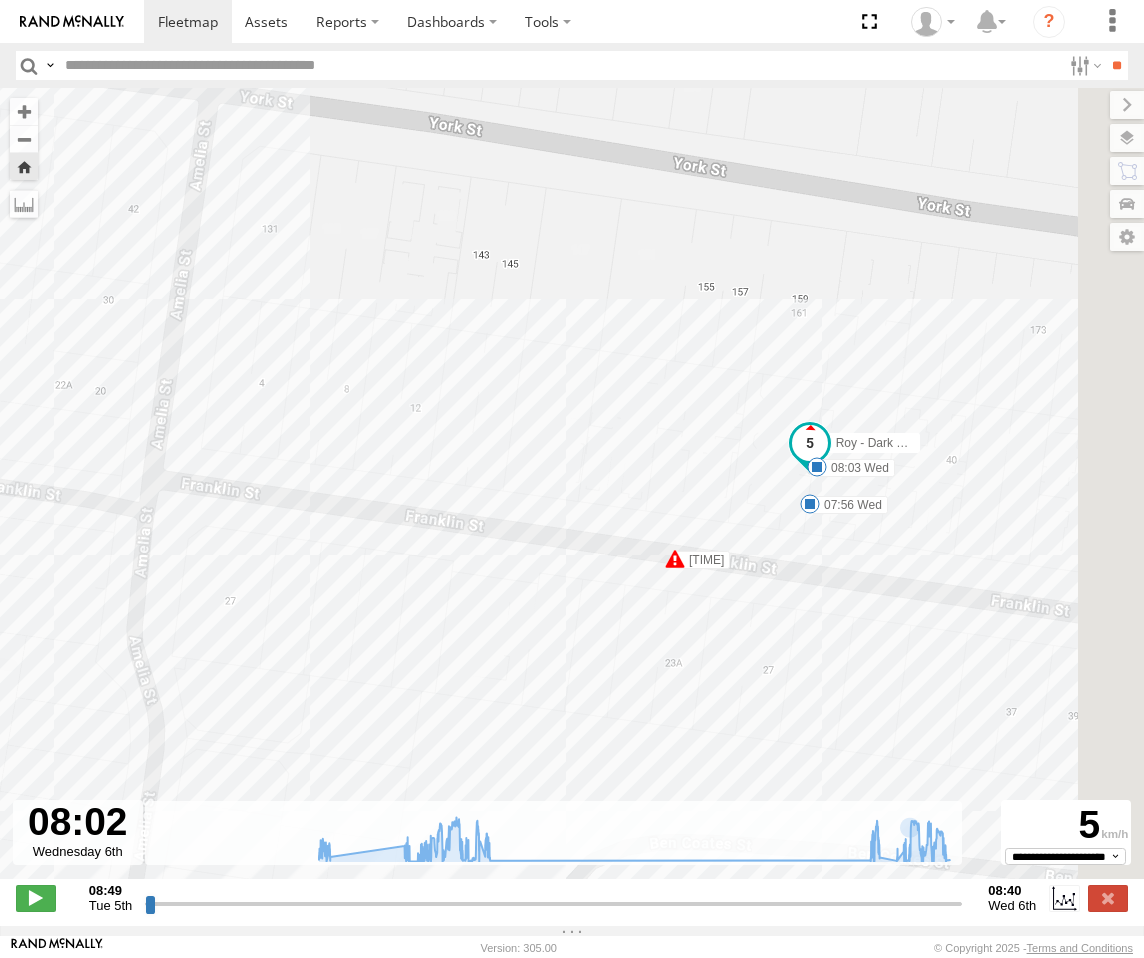 drag, startPoint x: 689, startPoint y: 463, endPoint x: 667, endPoint y: 464, distance: 22.022715 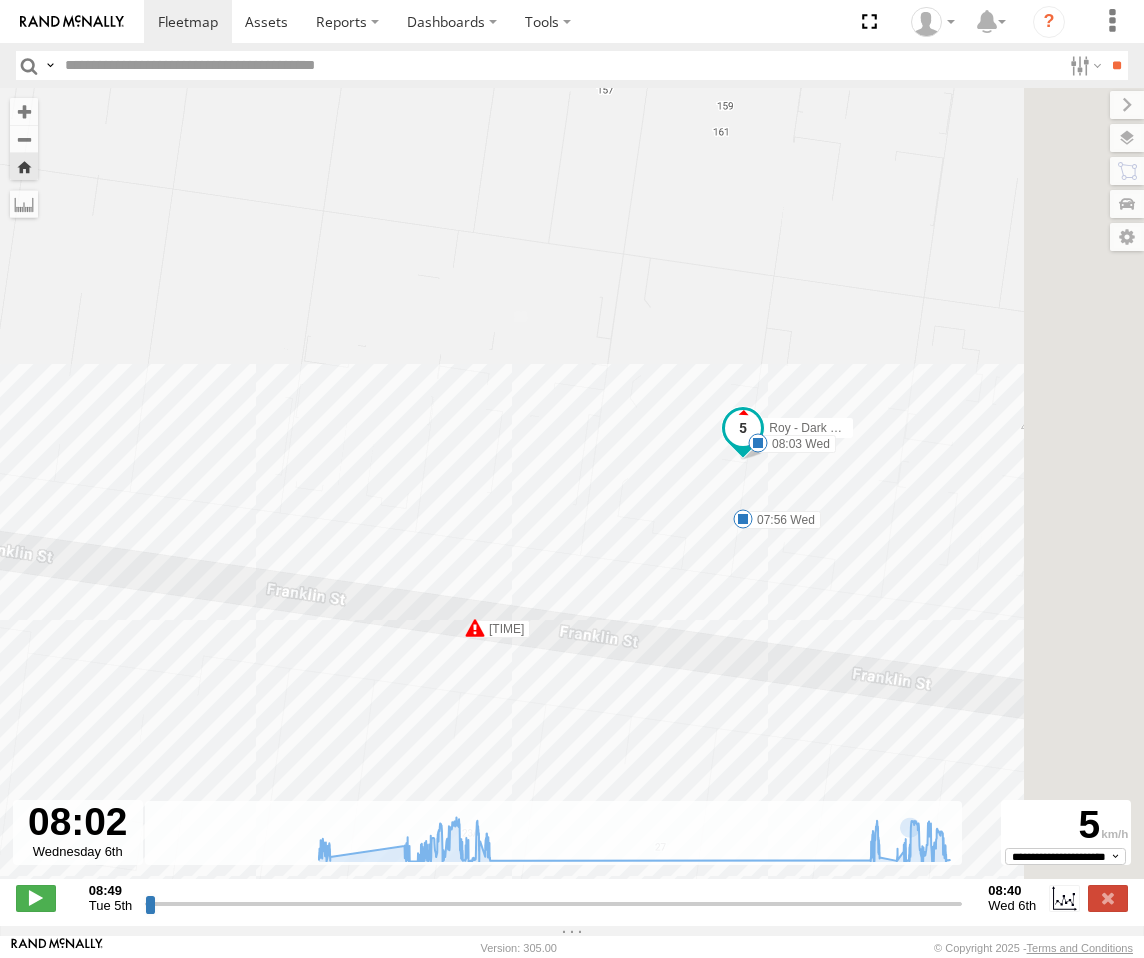 drag, startPoint x: 744, startPoint y: 530, endPoint x: 578, endPoint y: 540, distance: 166.30093 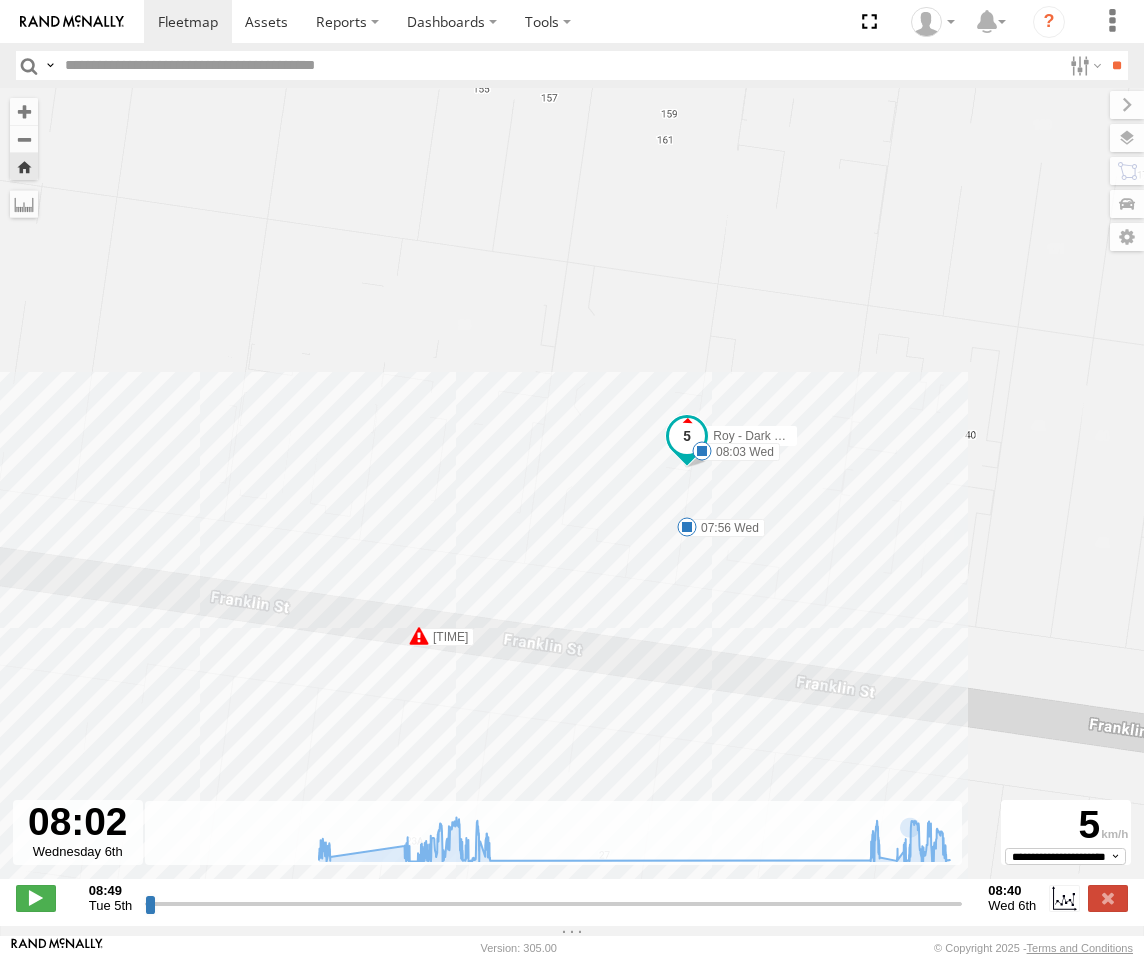 drag, startPoint x: 825, startPoint y: 477, endPoint x: 675, endPoint y: 455, distance: 151.60475 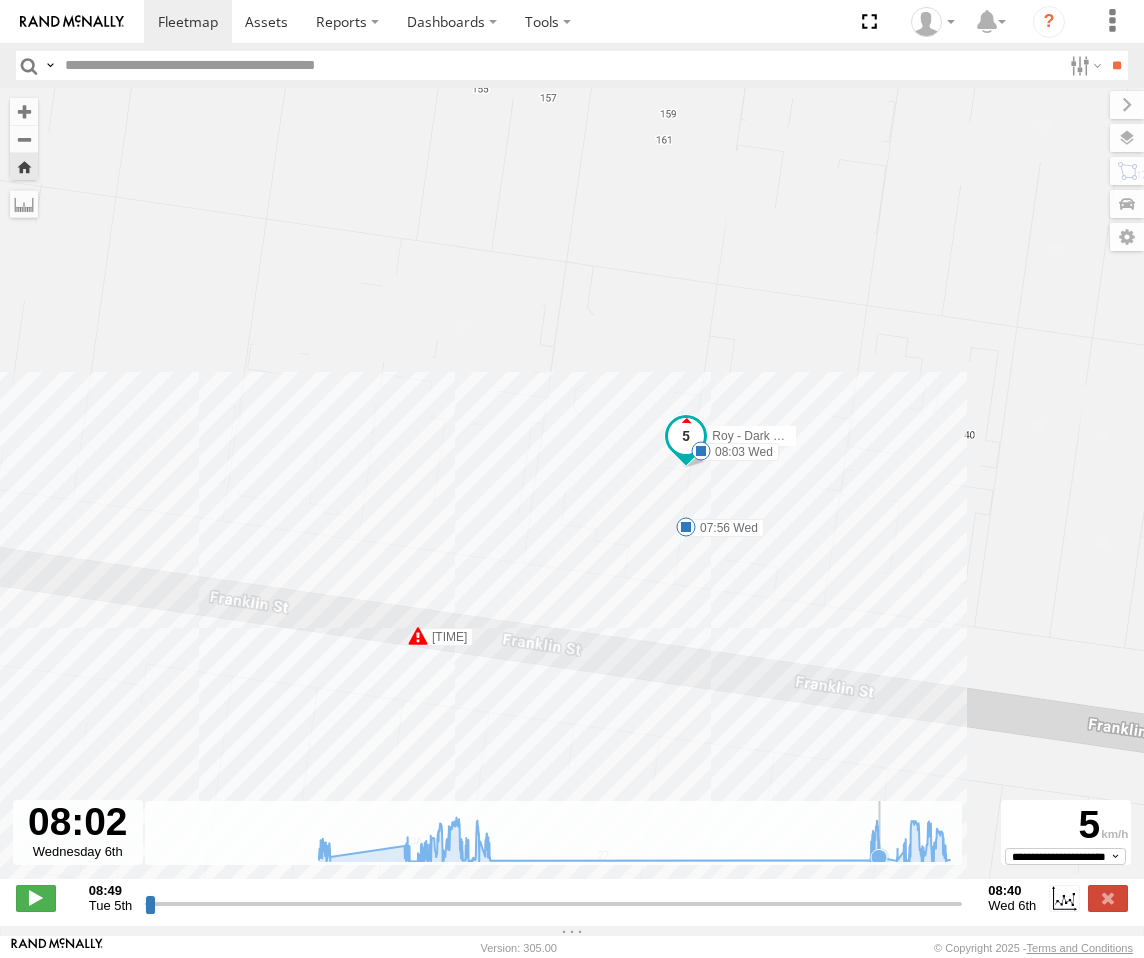 click 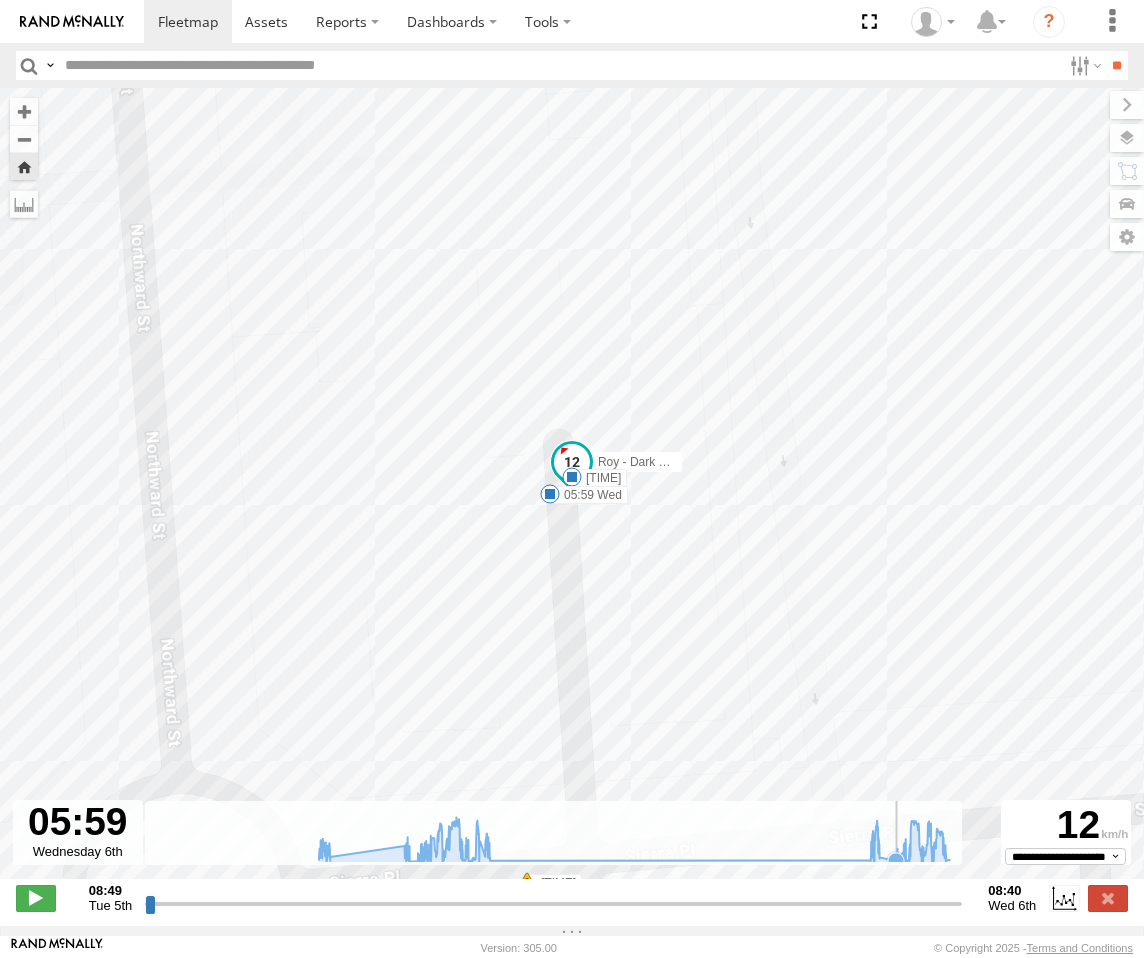 click 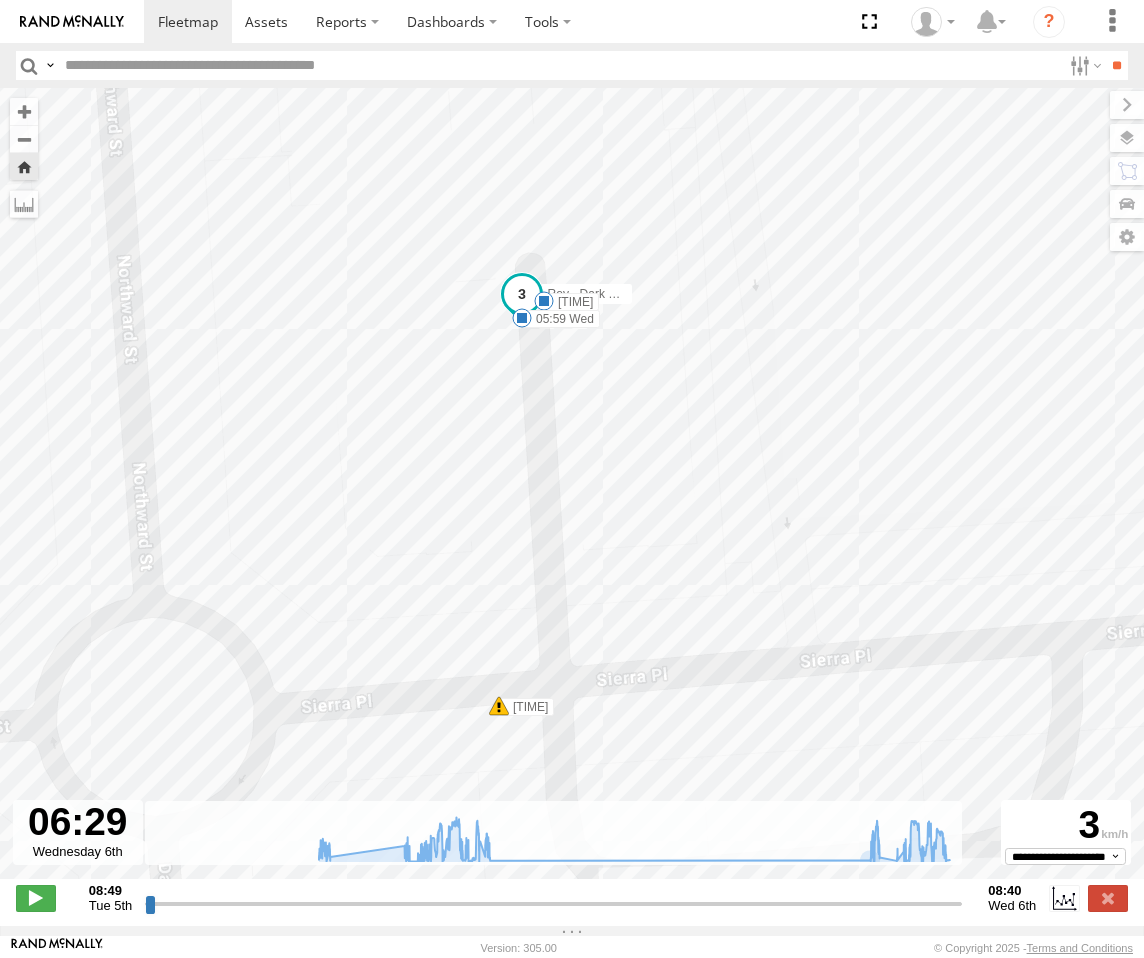 drag, startPoint x: 885, startPoint y: 883, endPoint x: 855, endPoint y: 707, distance: 178.53851 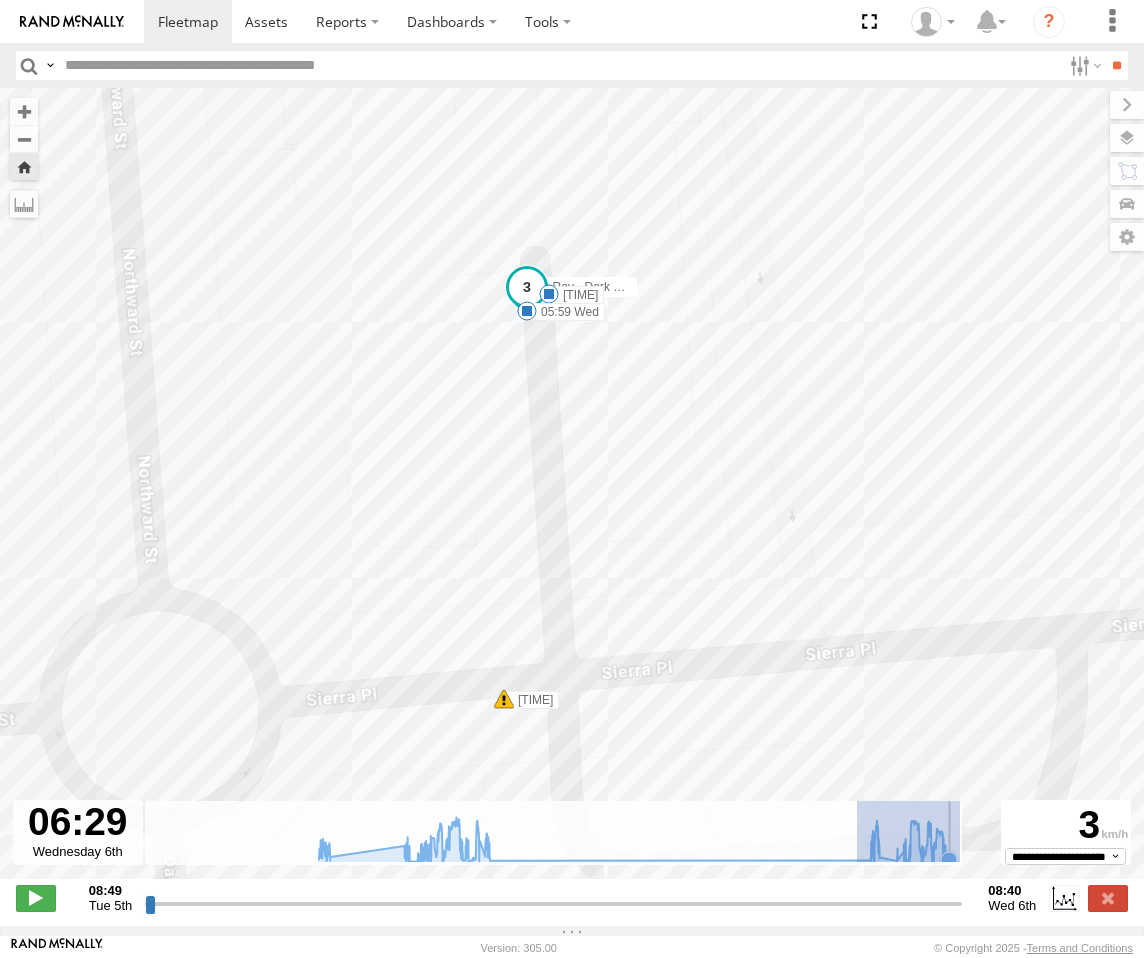 drag, startPoint x: 849, startPoint y: 879, endPoint x: 948, endPoint y: 873, distance: 99.18165 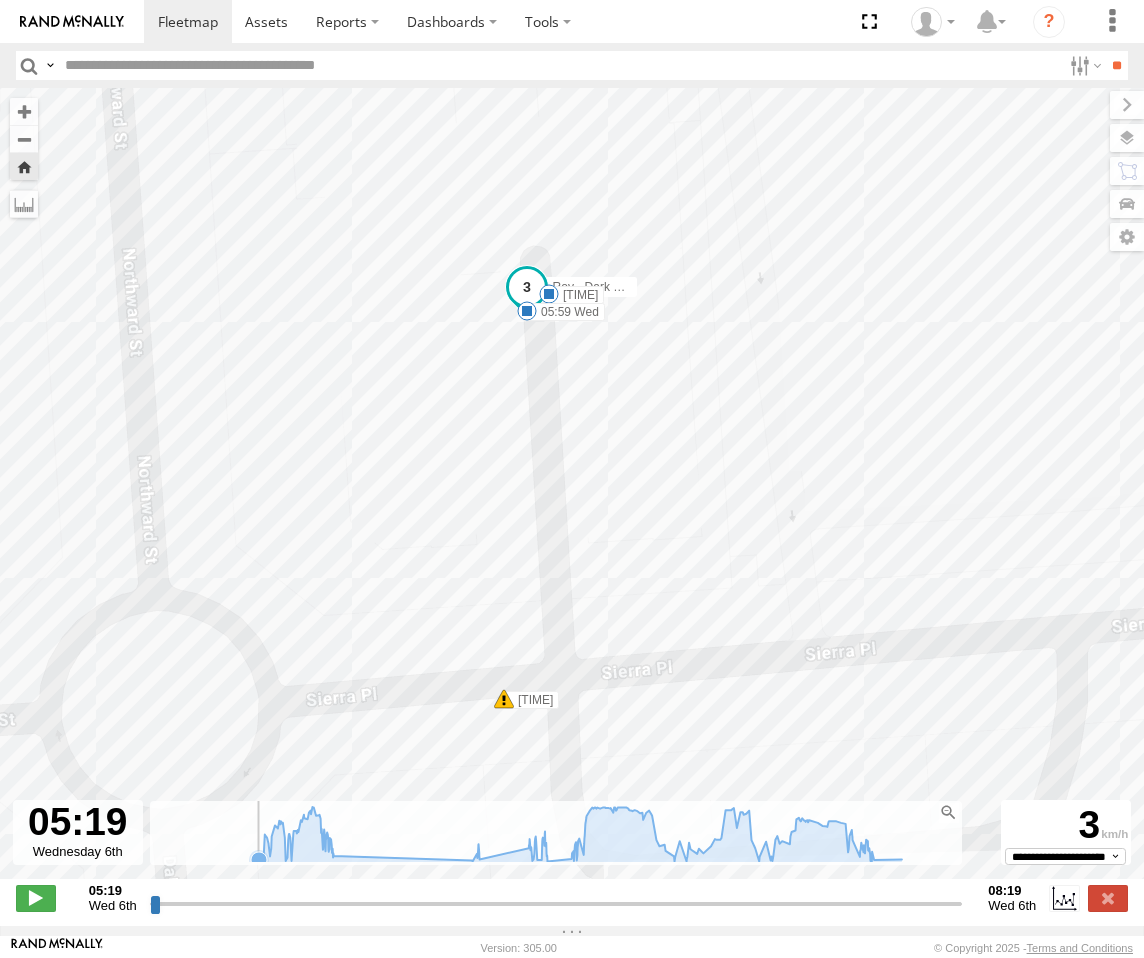 click 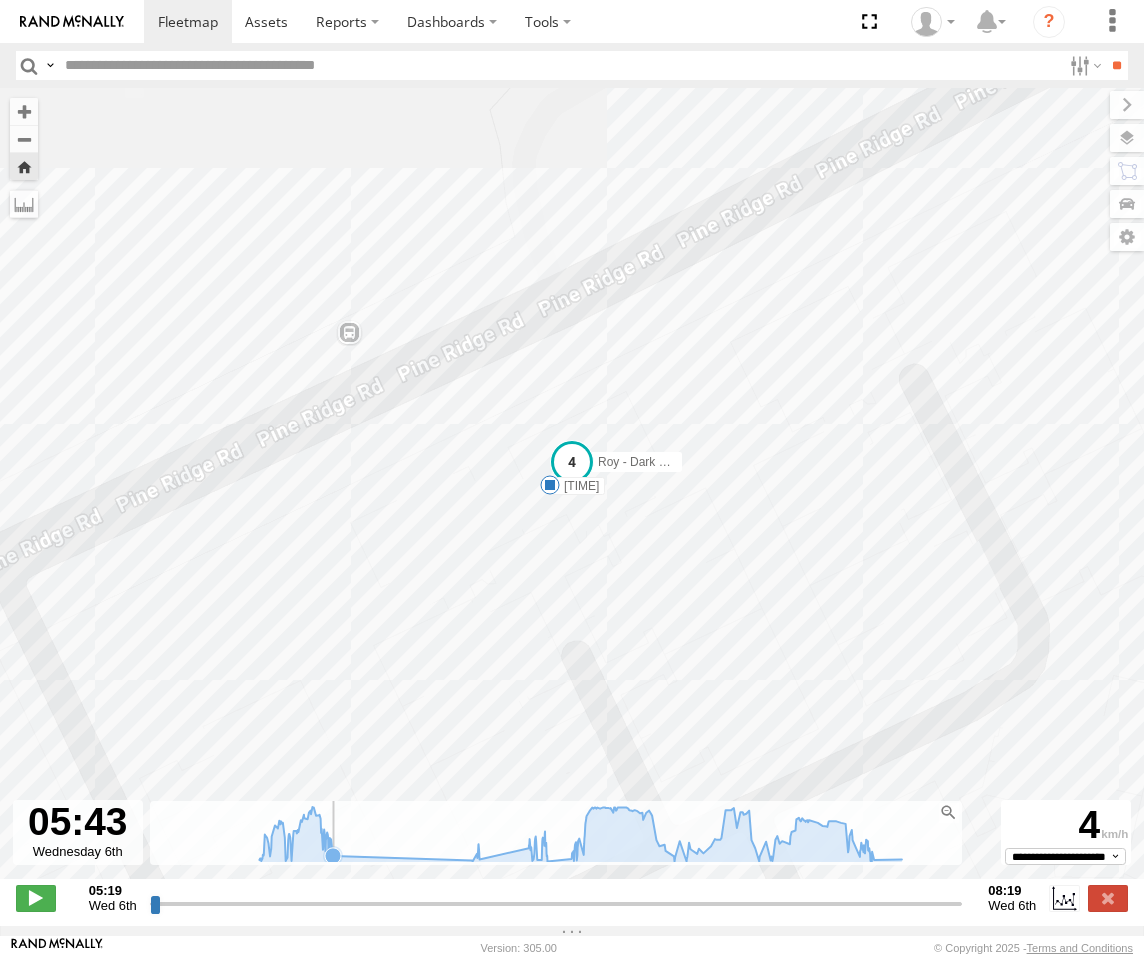 click 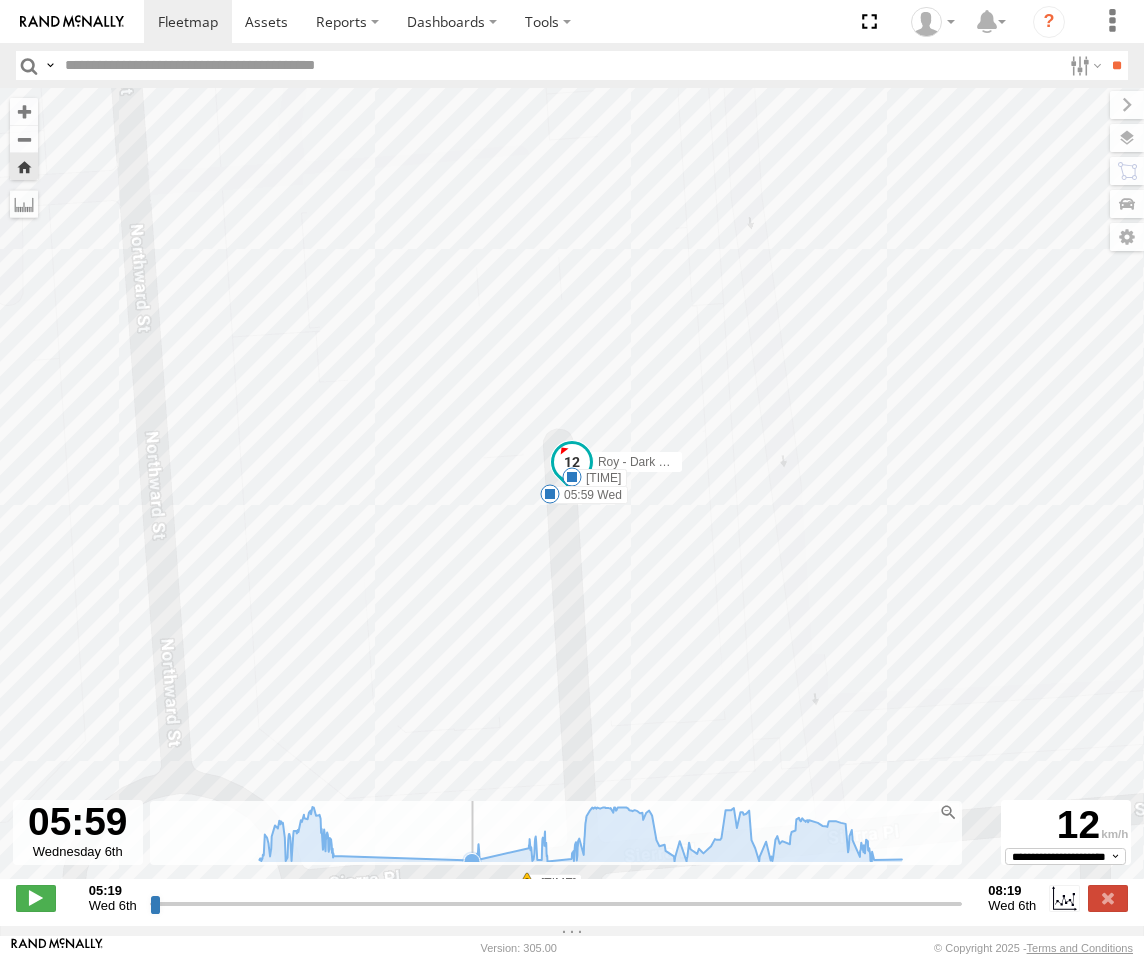 click 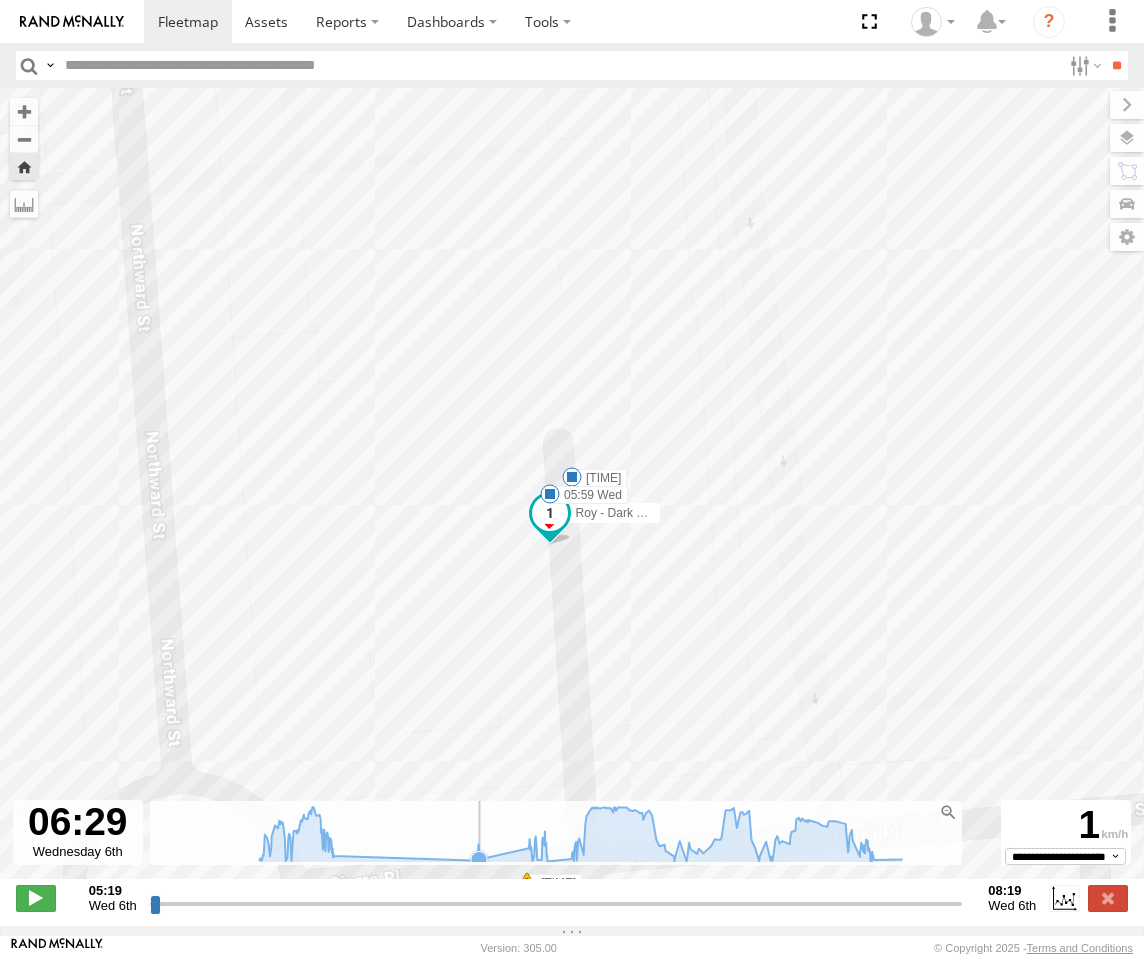 click 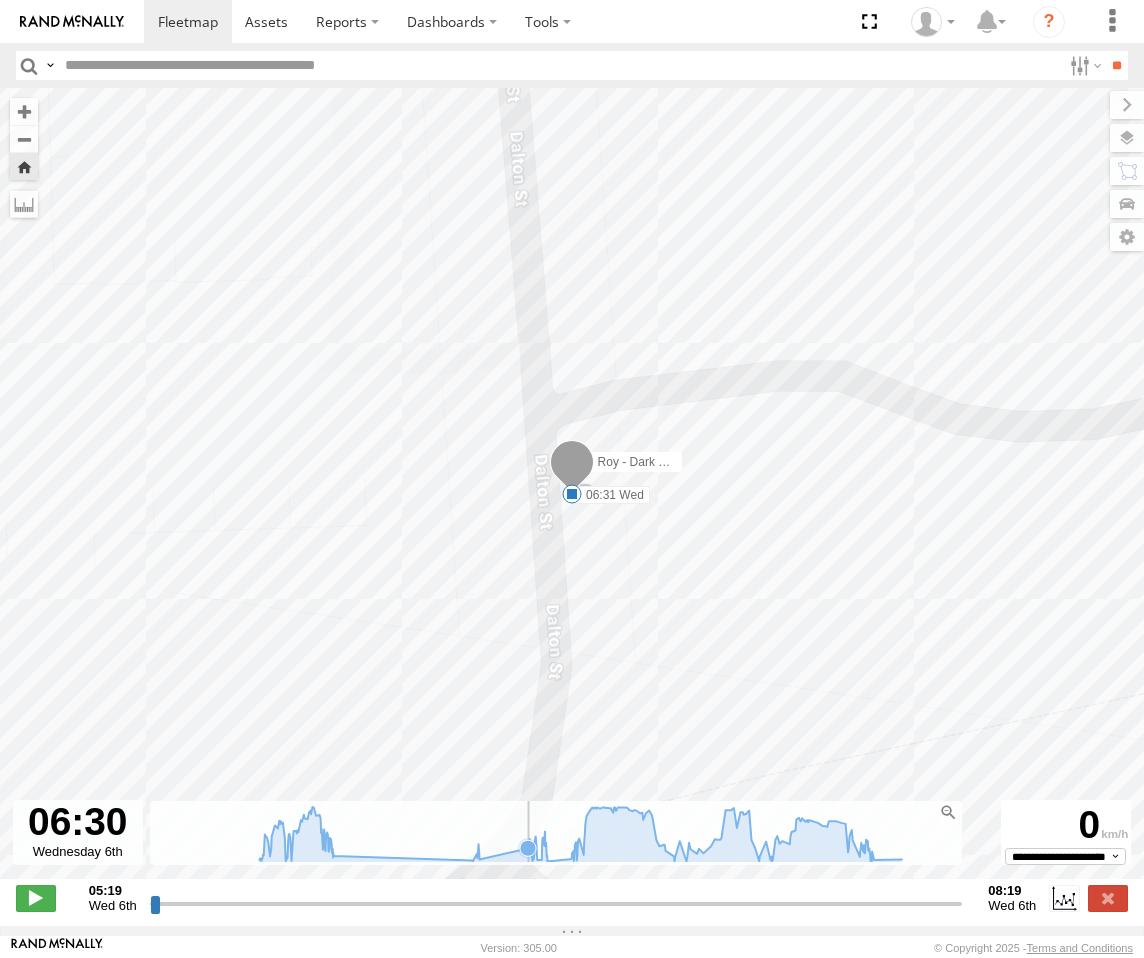 click 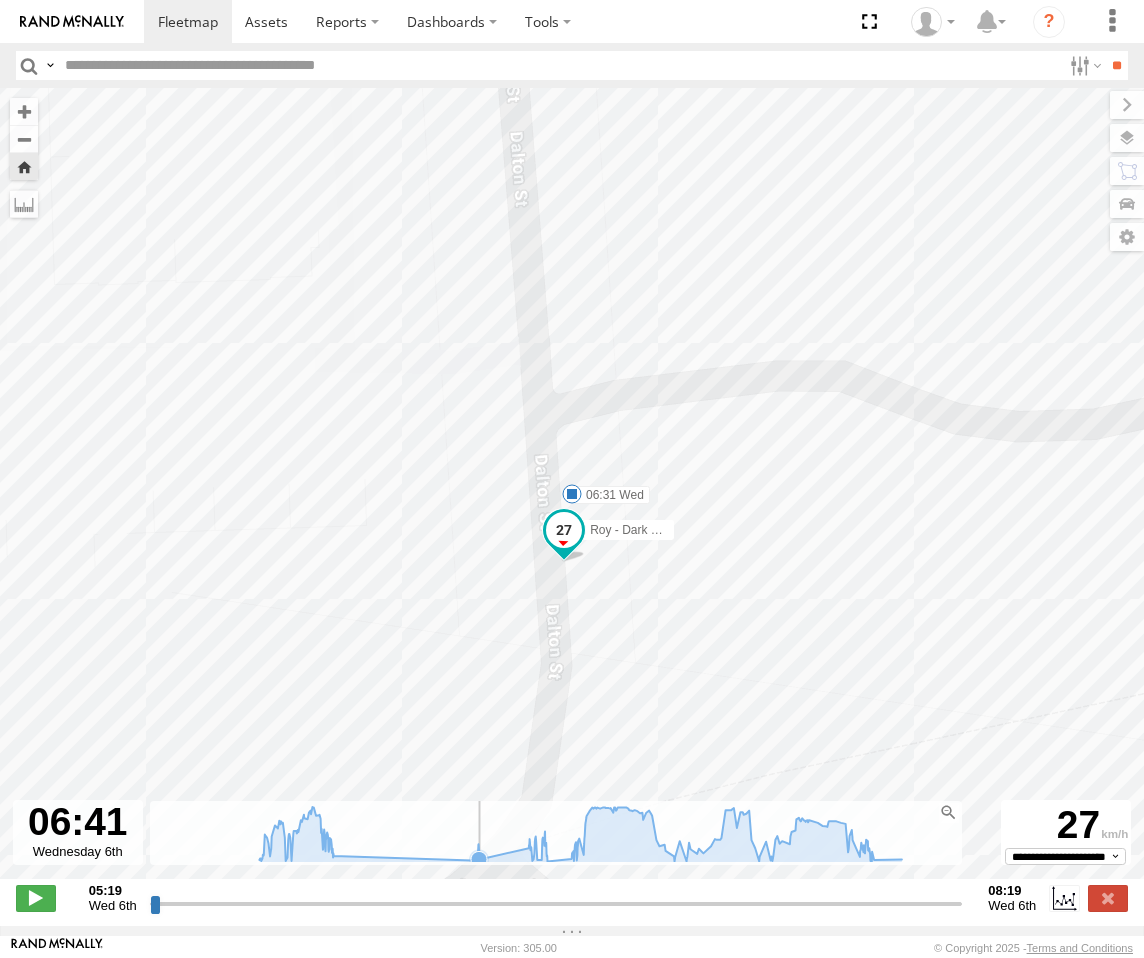 click 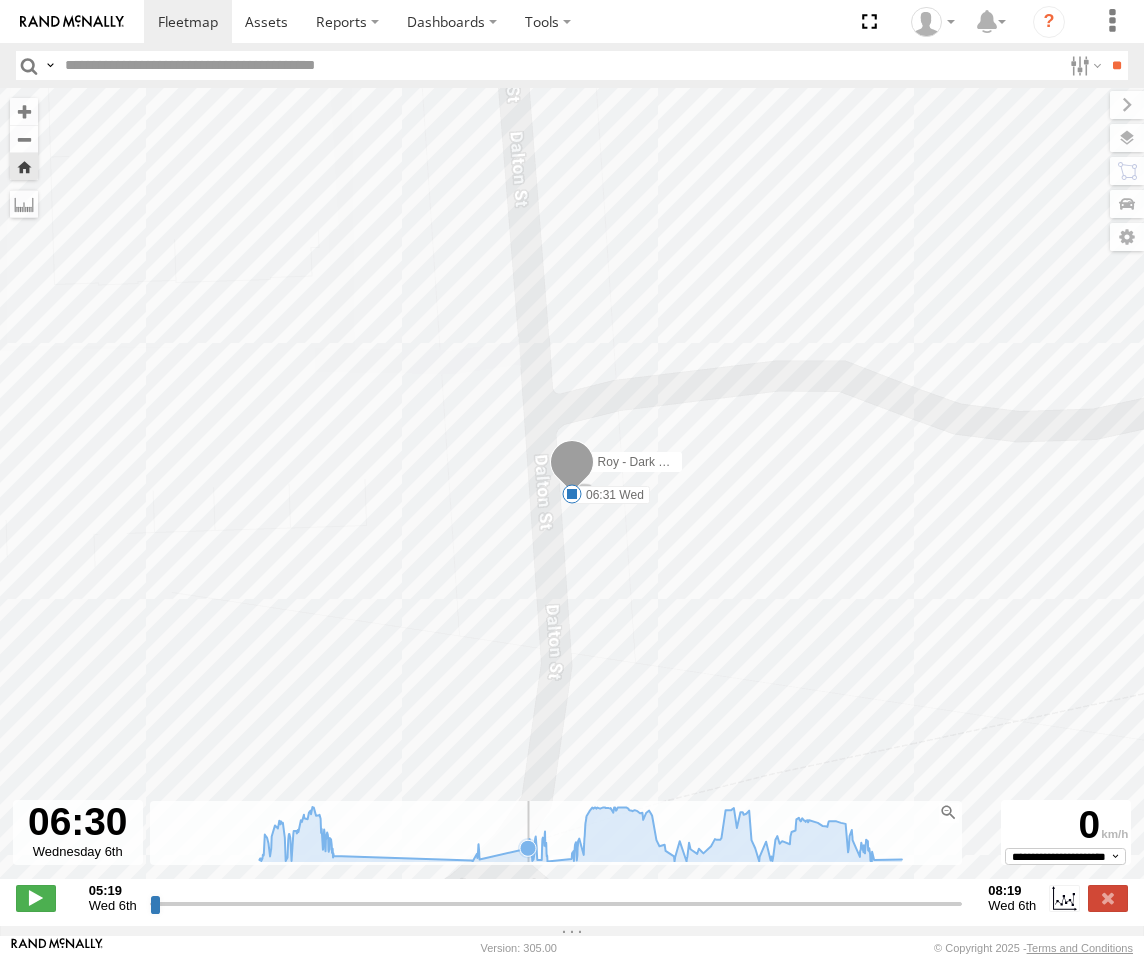 click 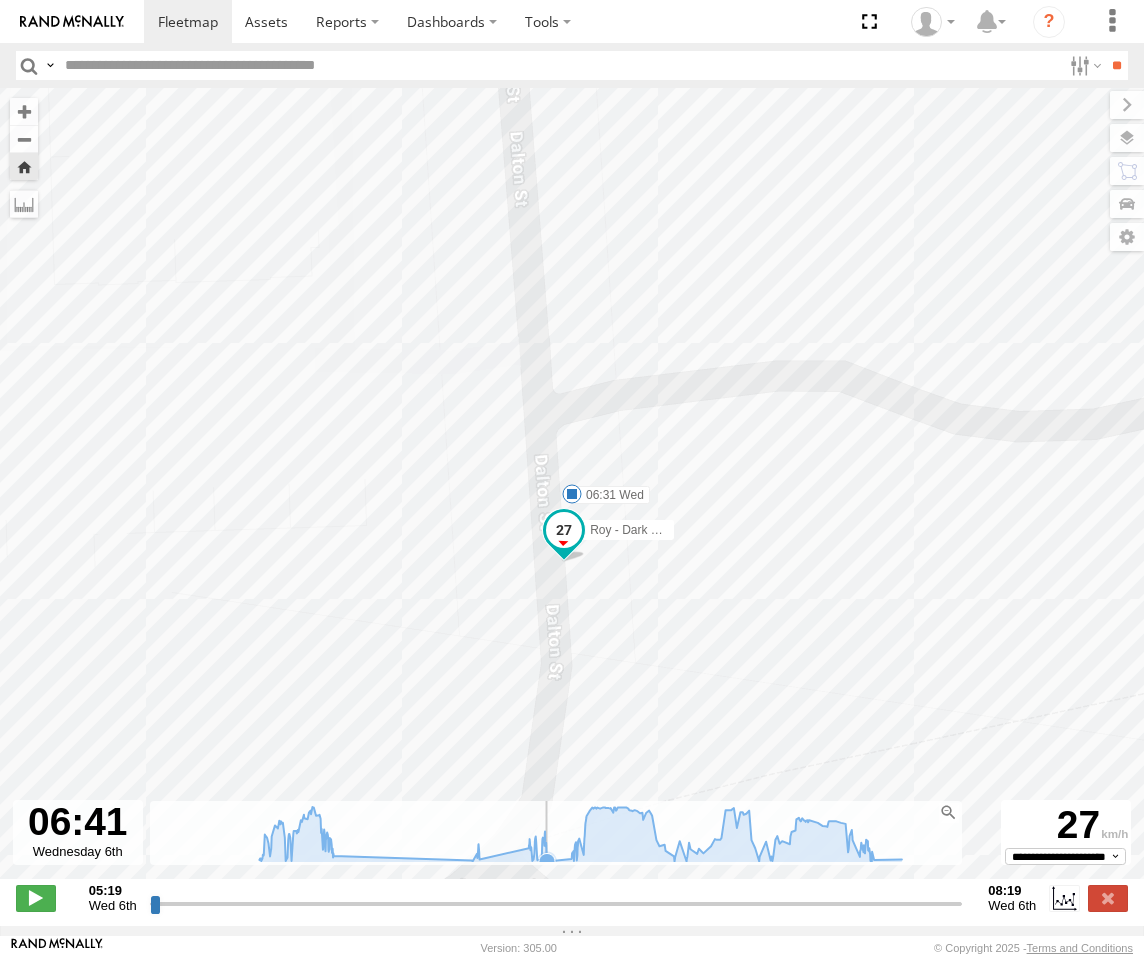 click 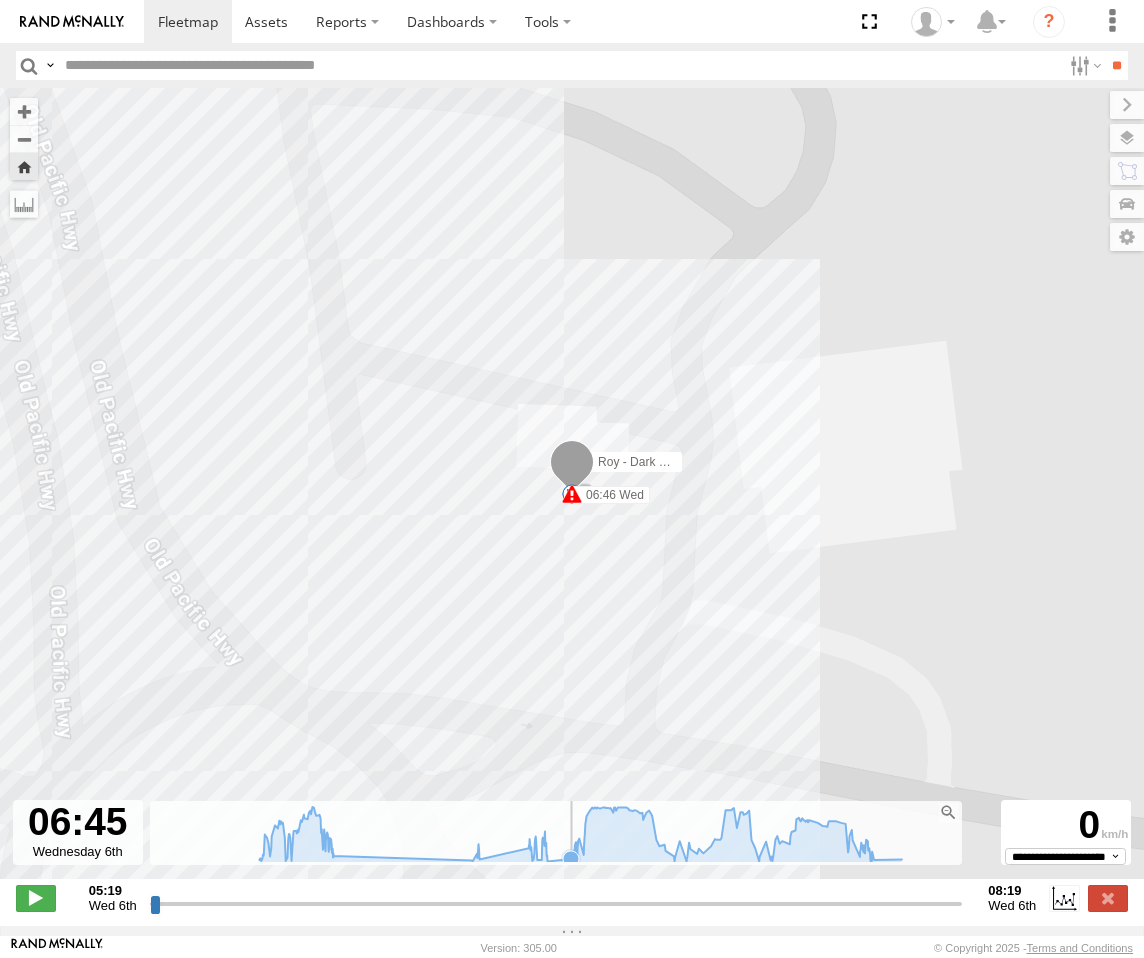 click 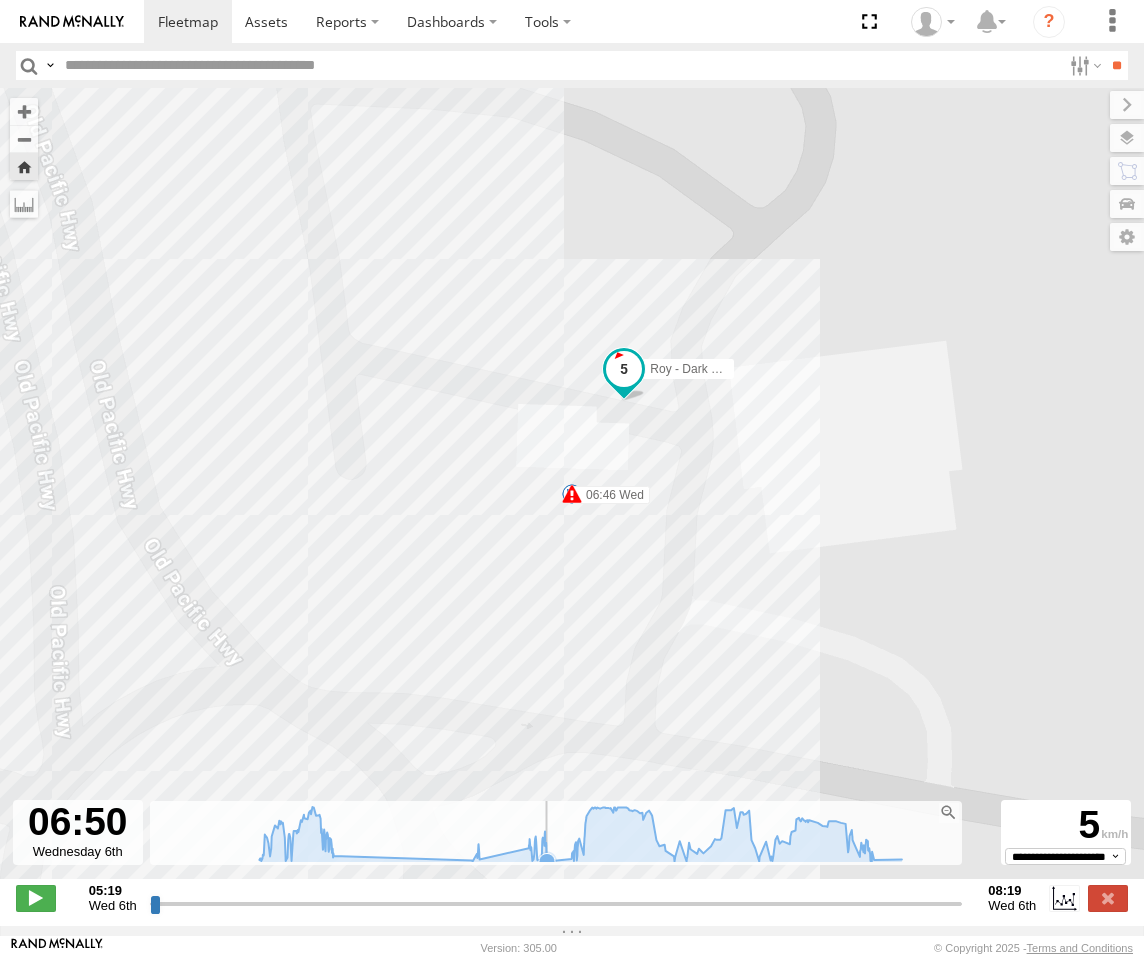 click 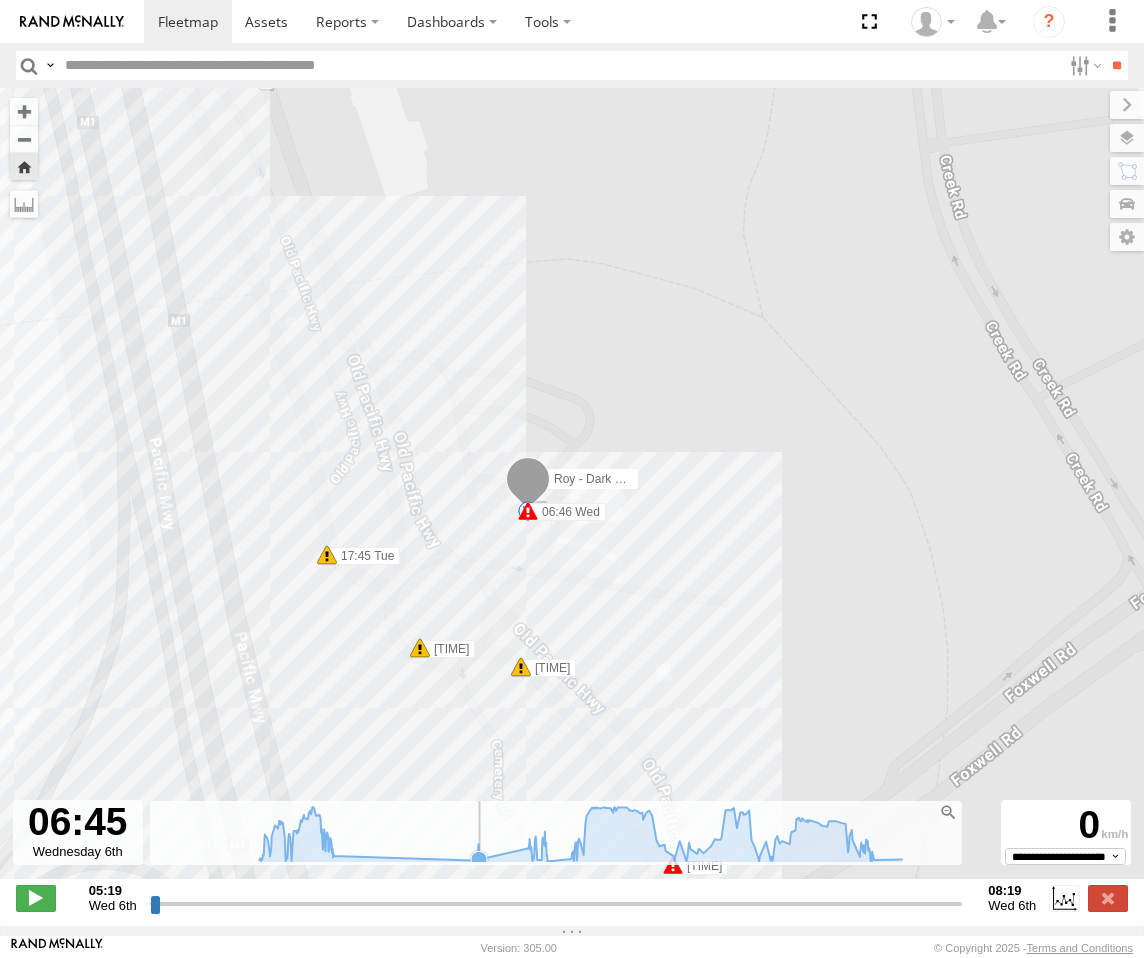 click 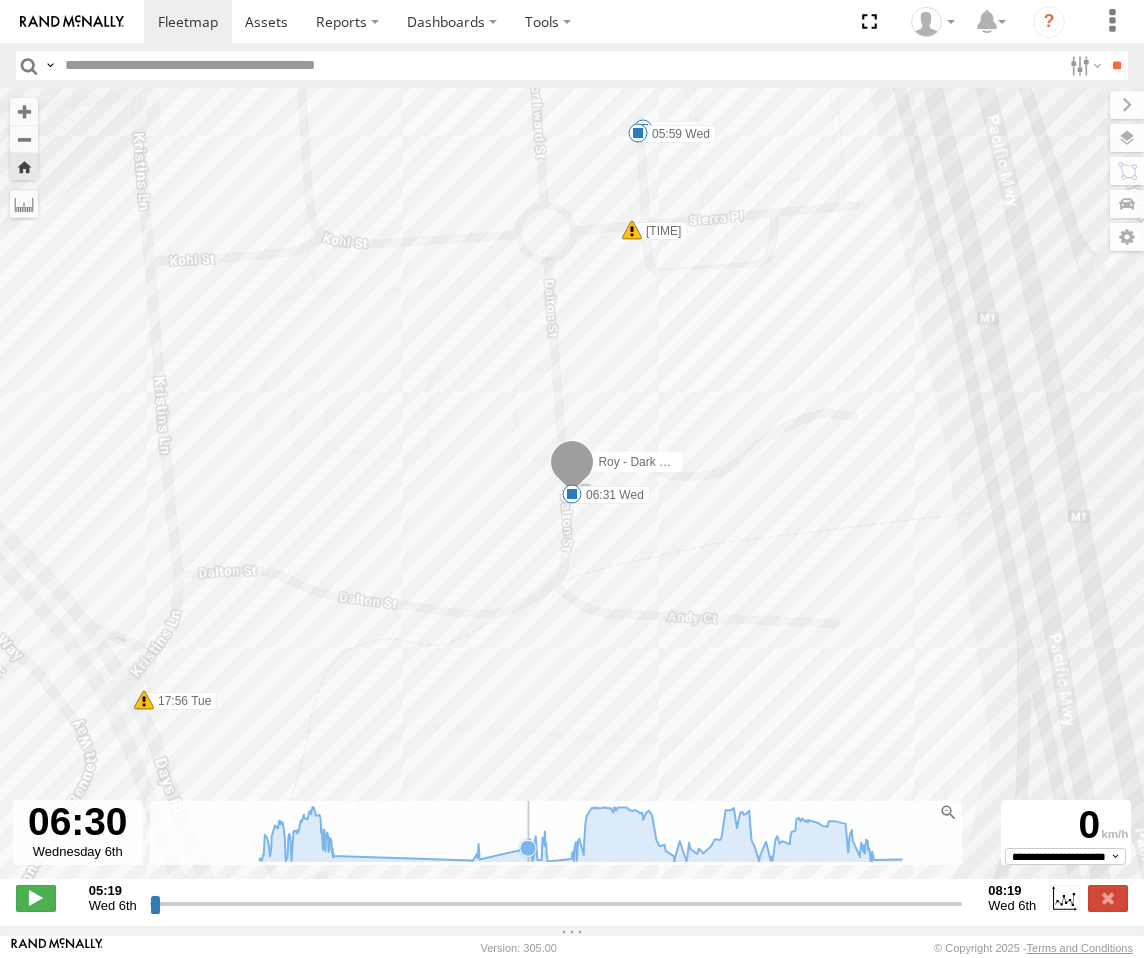 click 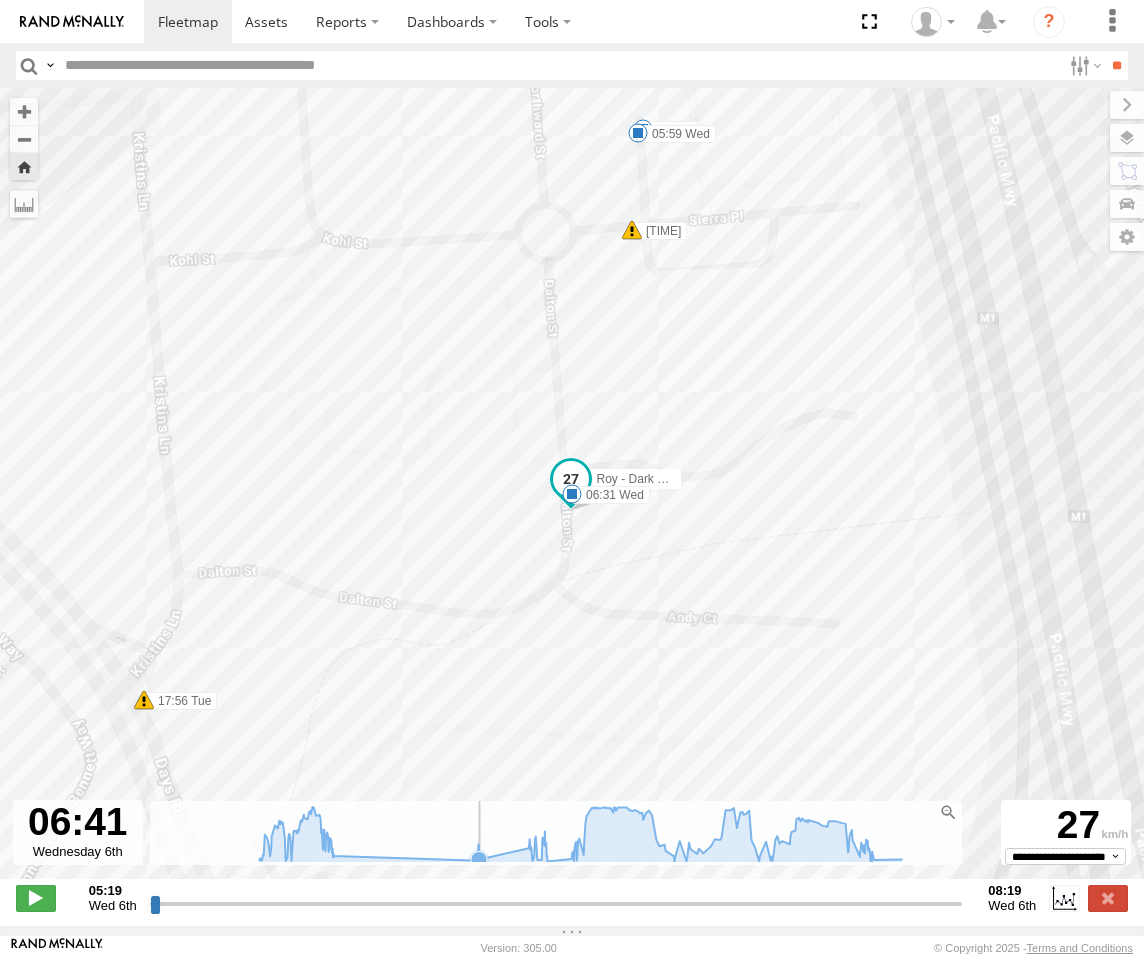 click 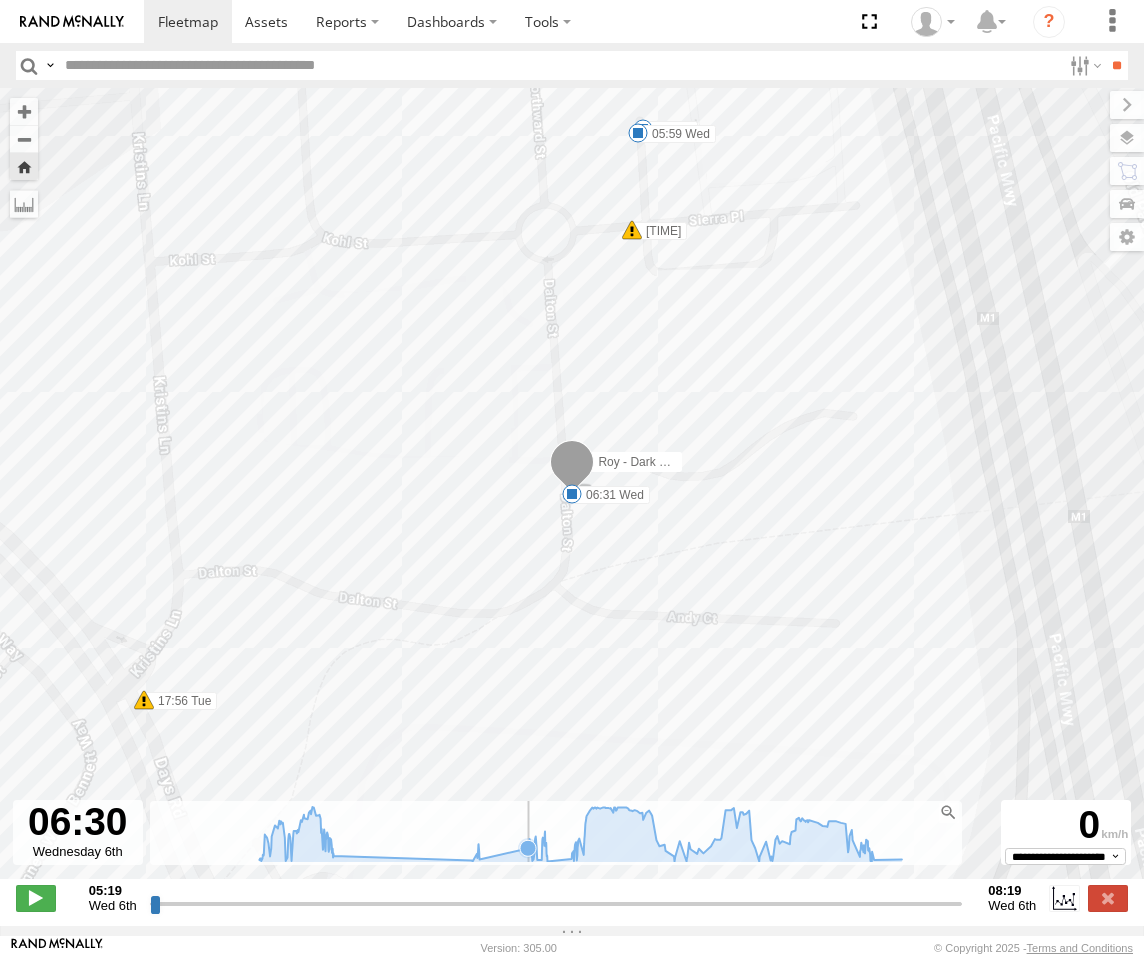 click 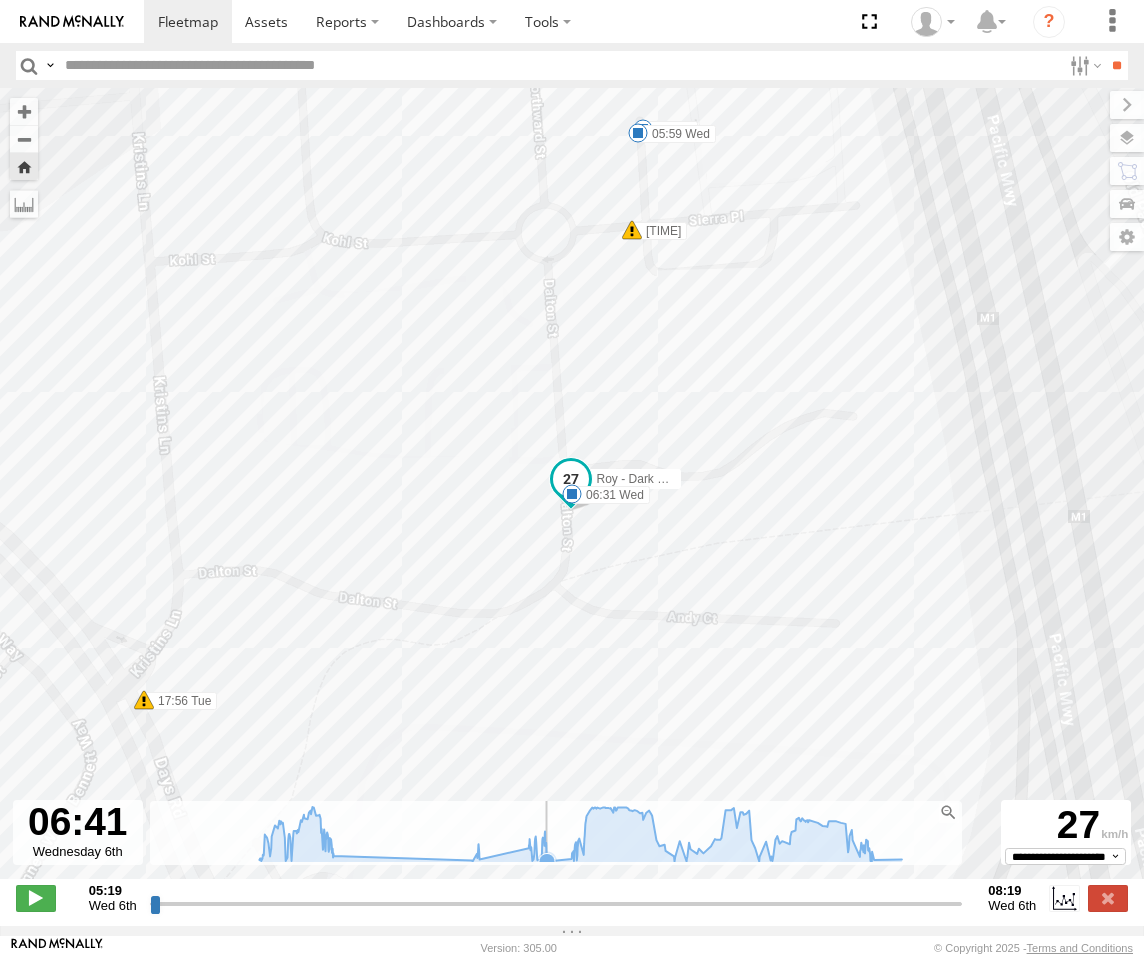 click 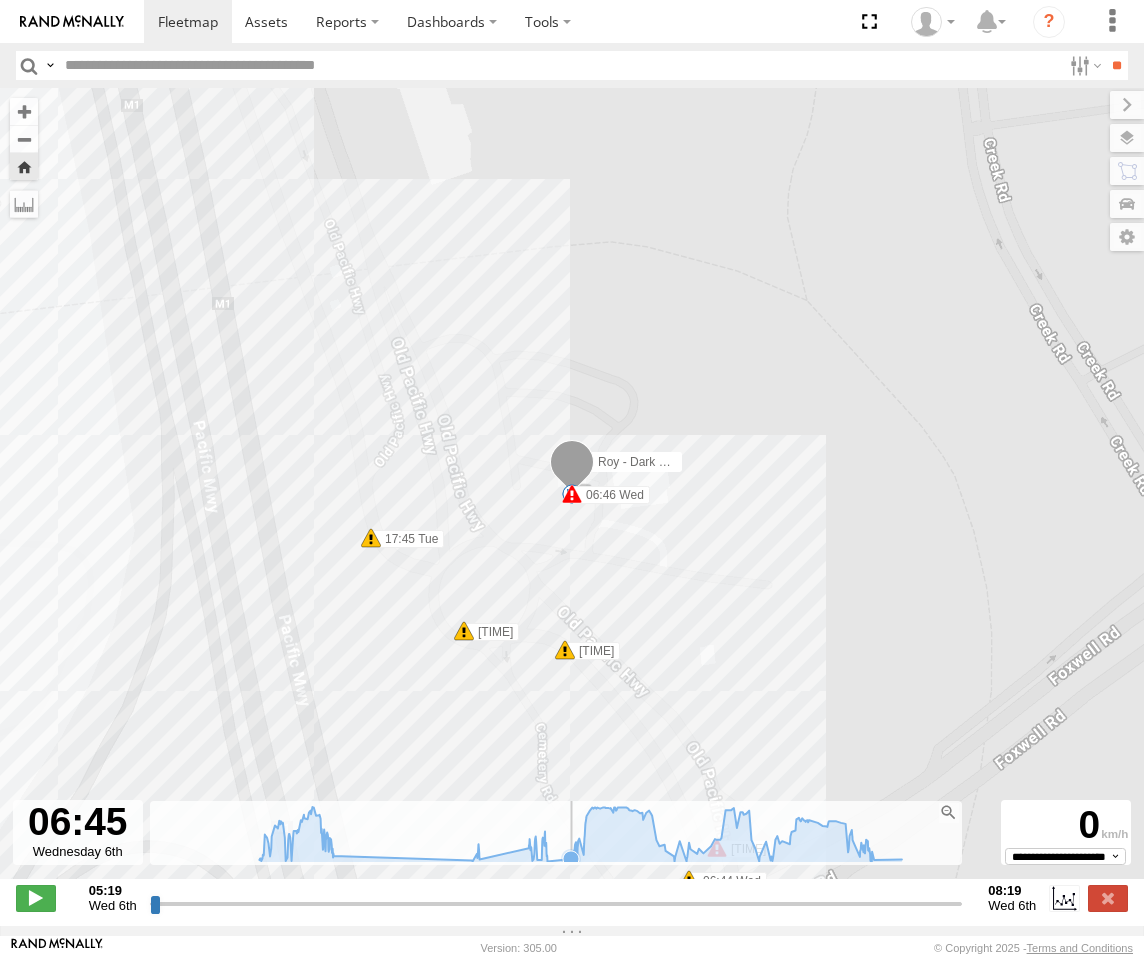 click 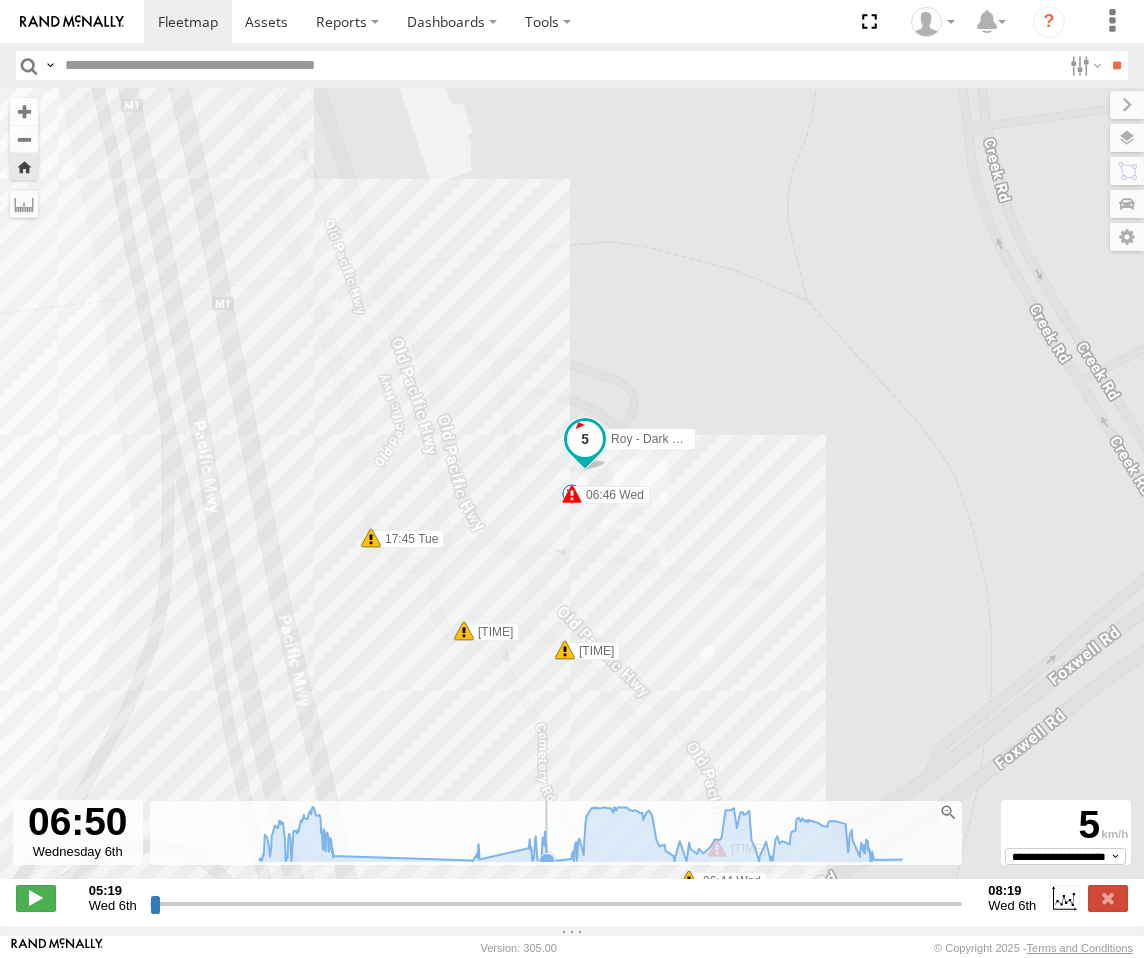 click 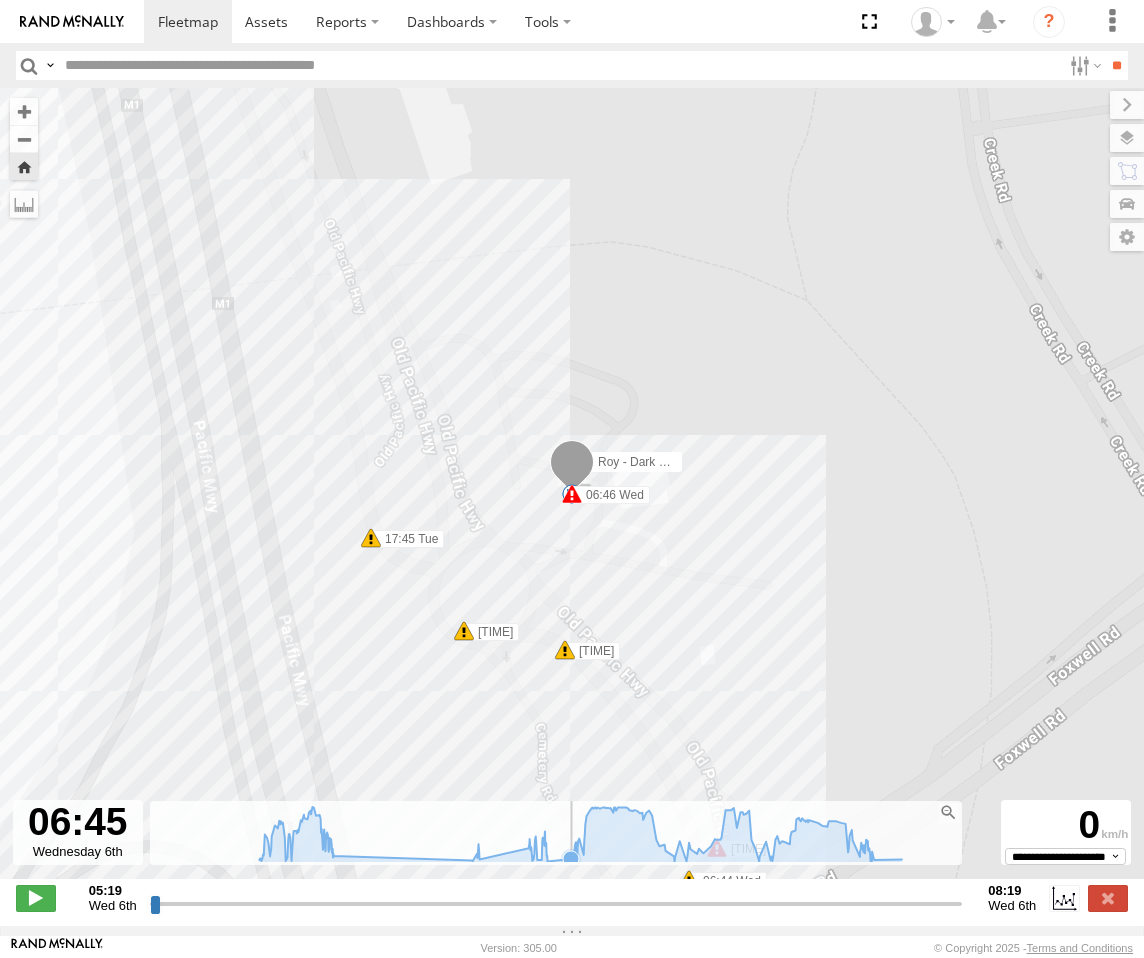 click 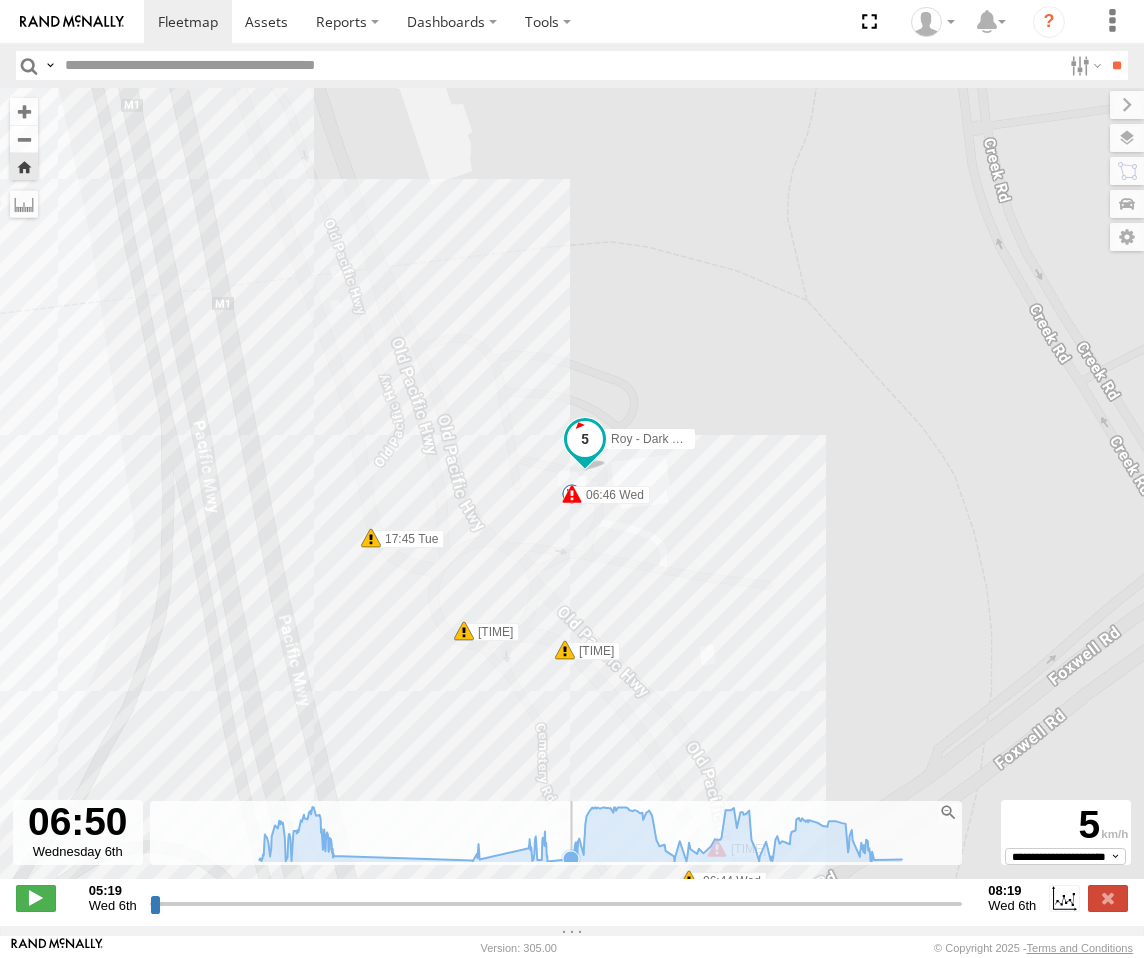 click 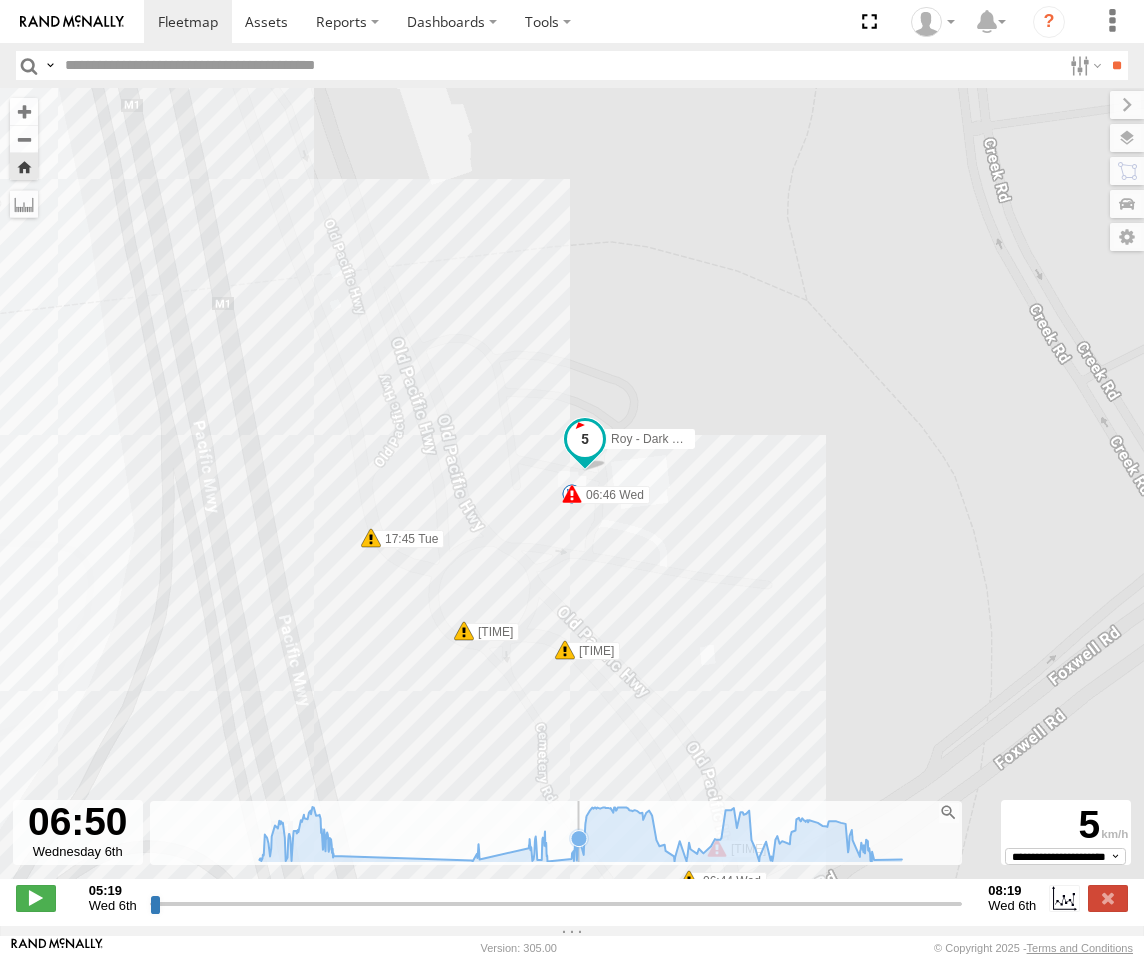click 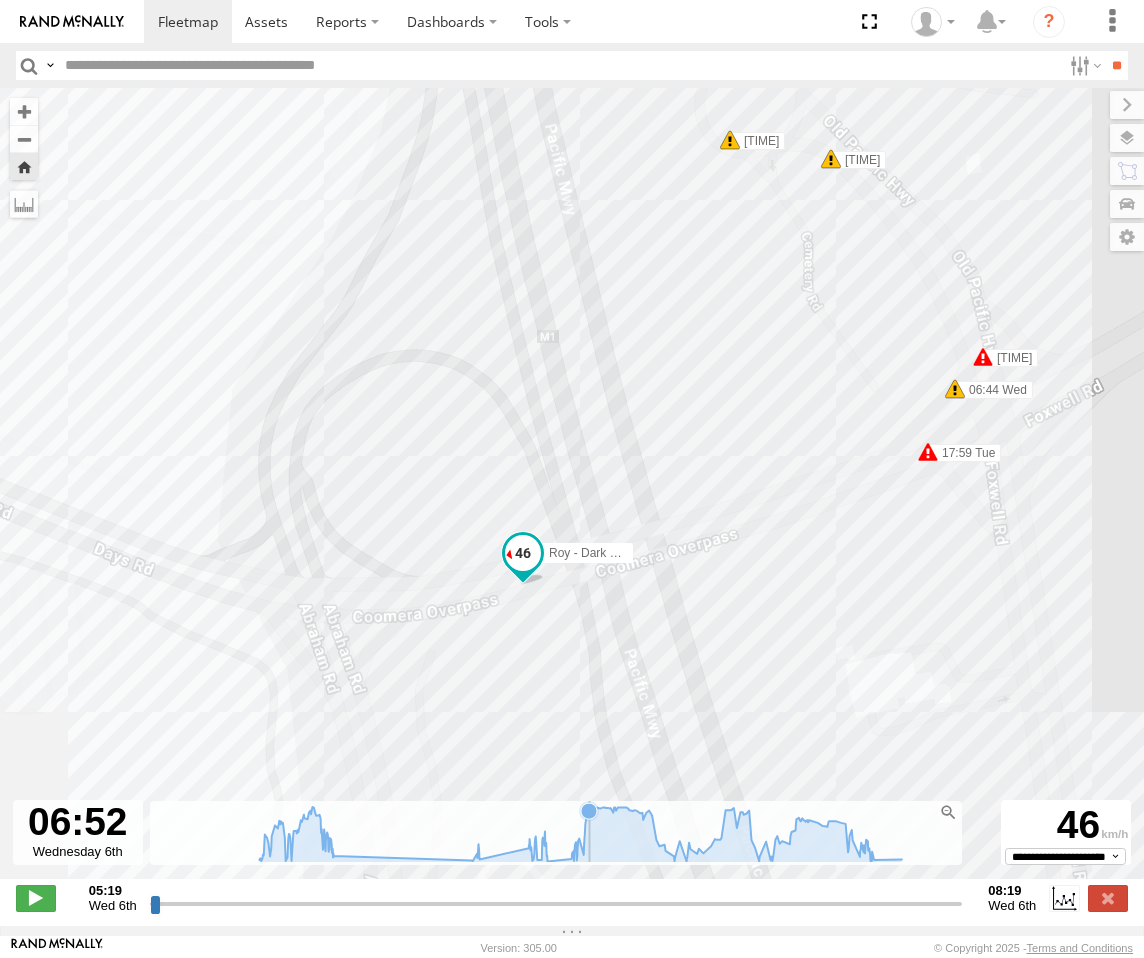 click 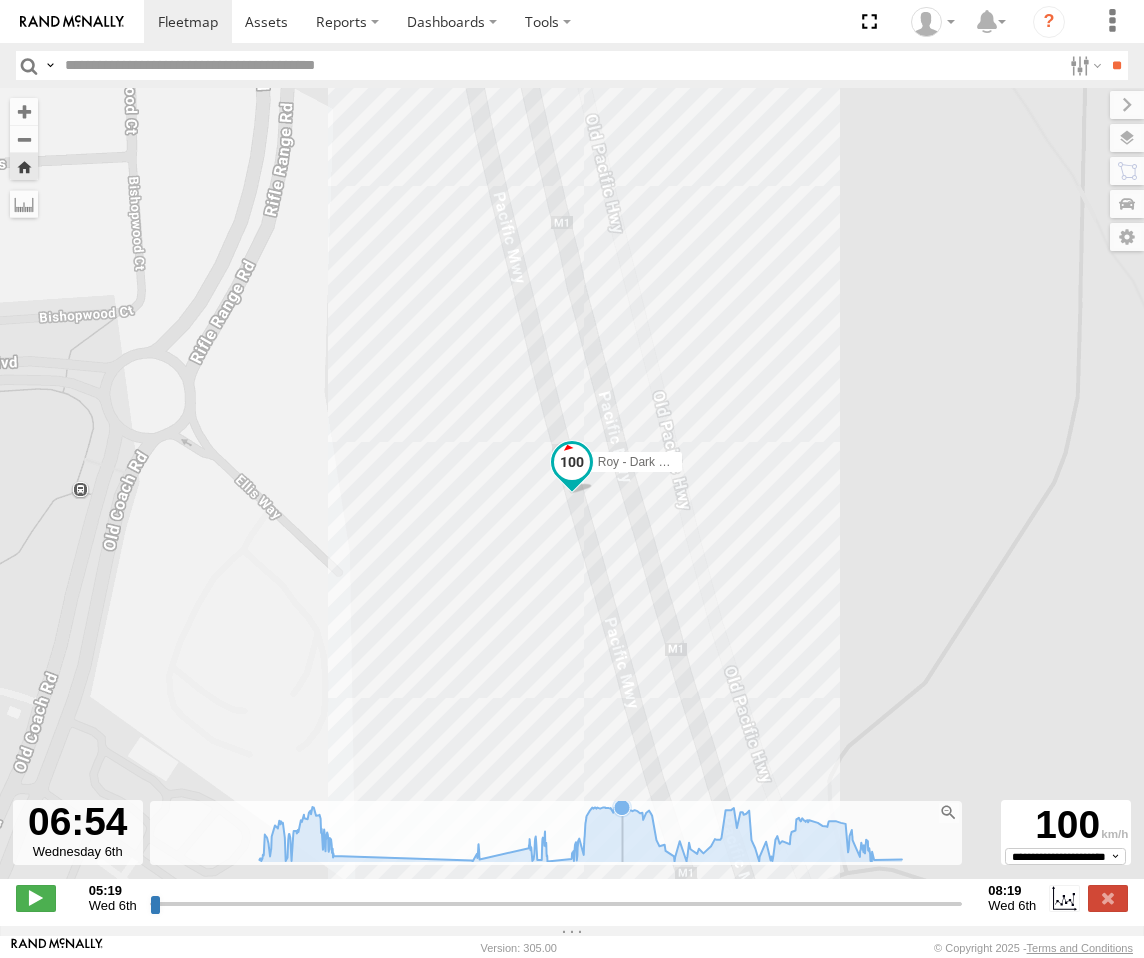 click 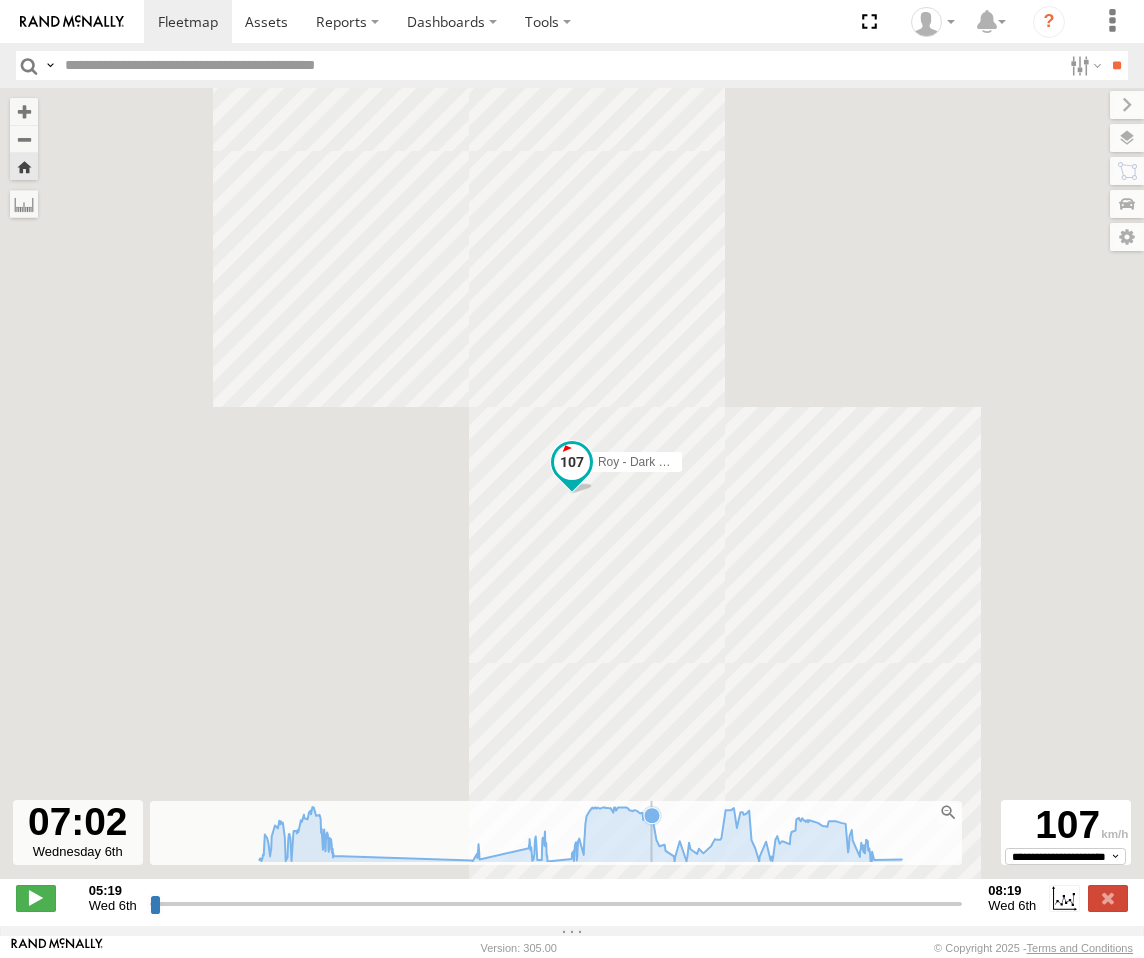 click 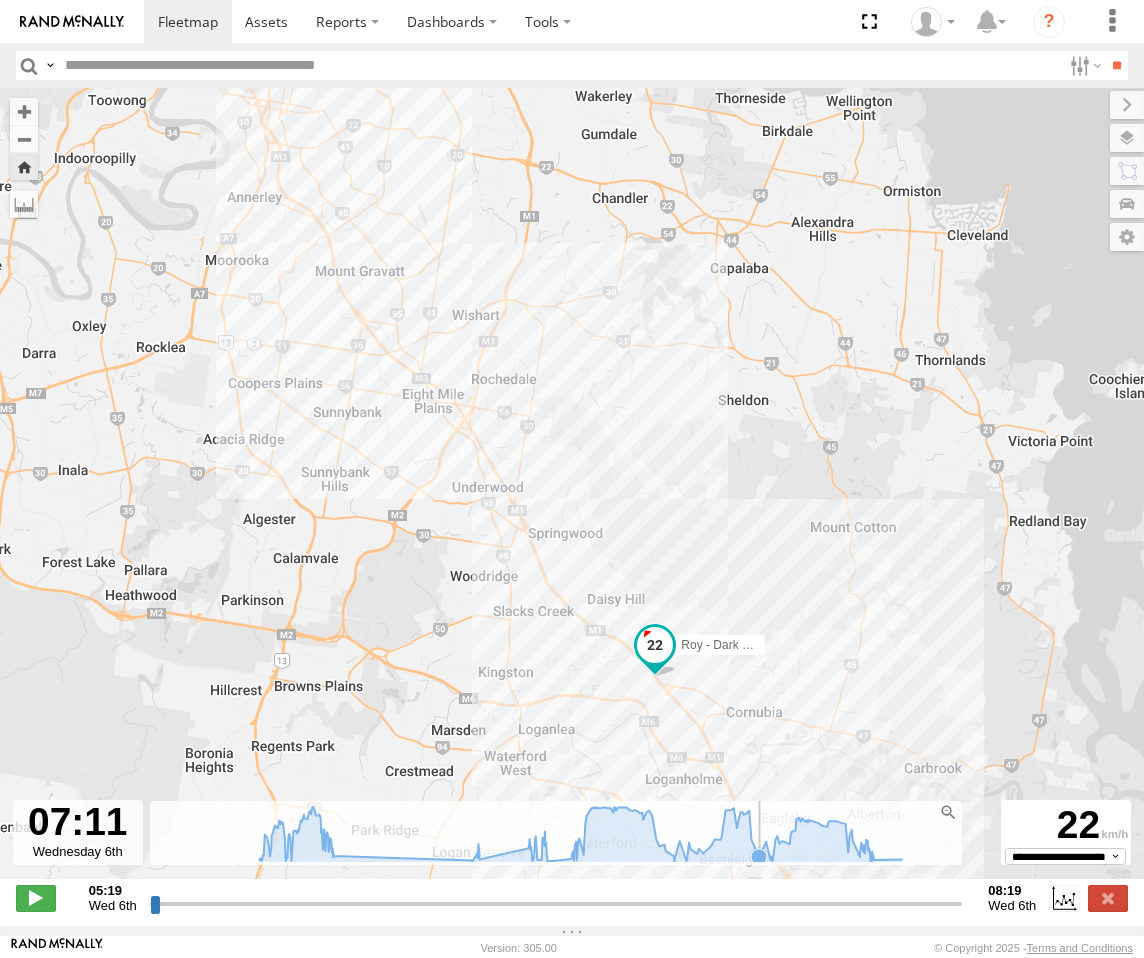 click 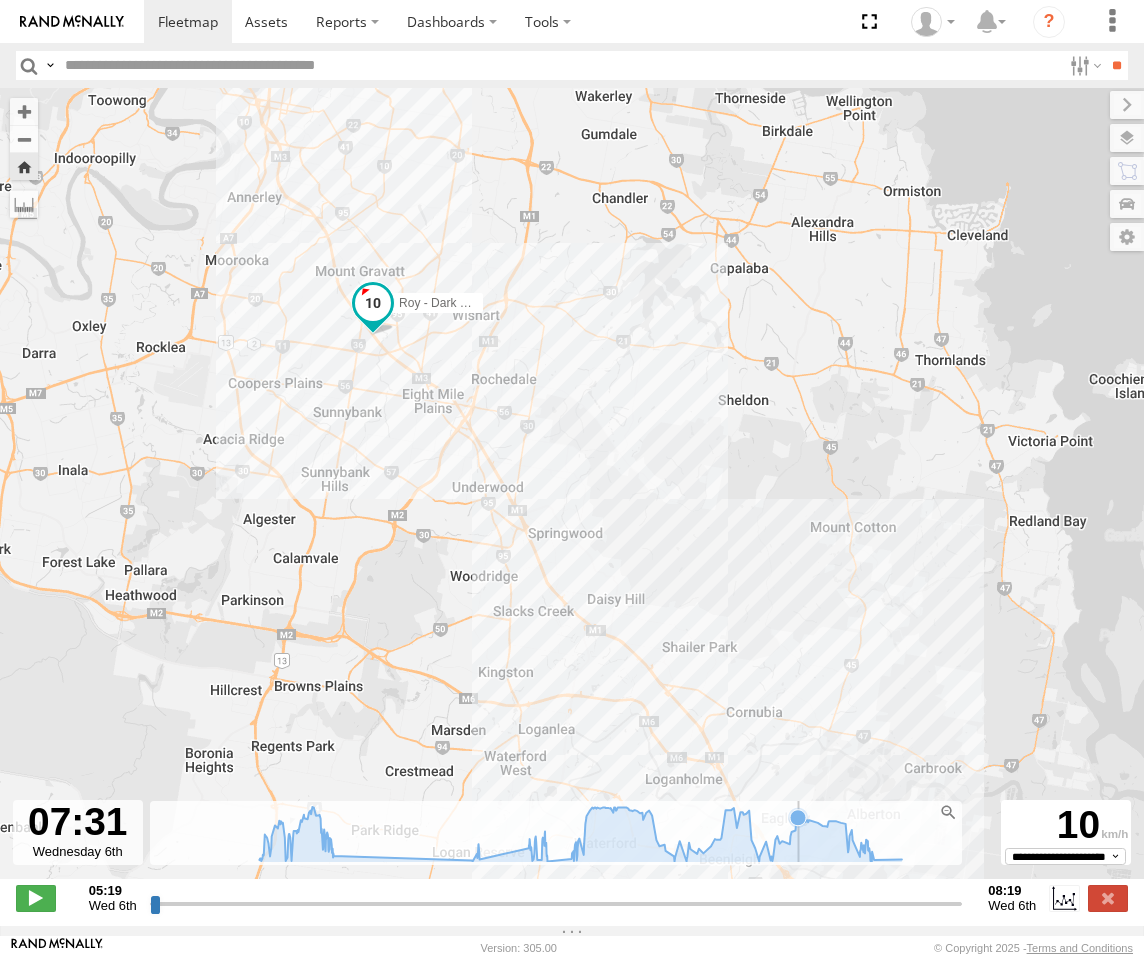 click 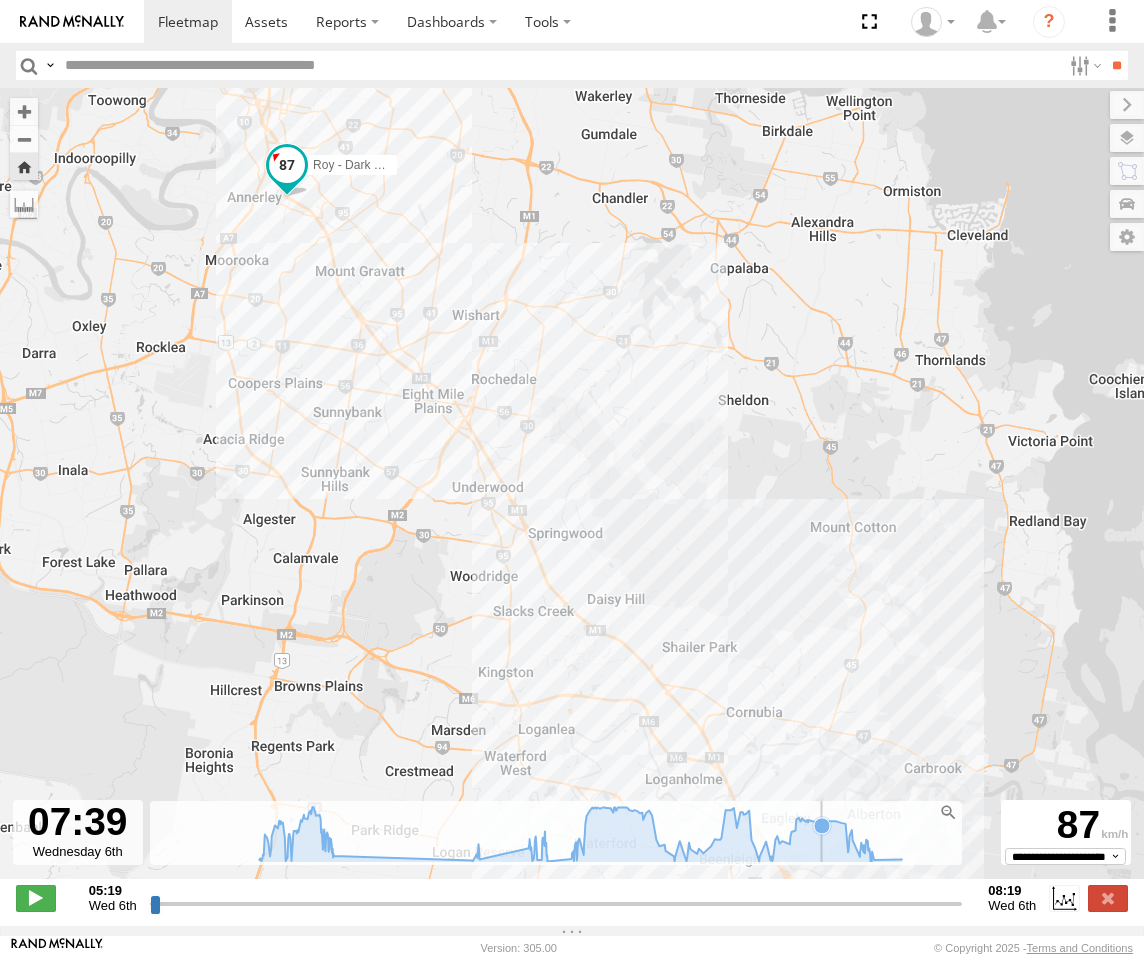 click 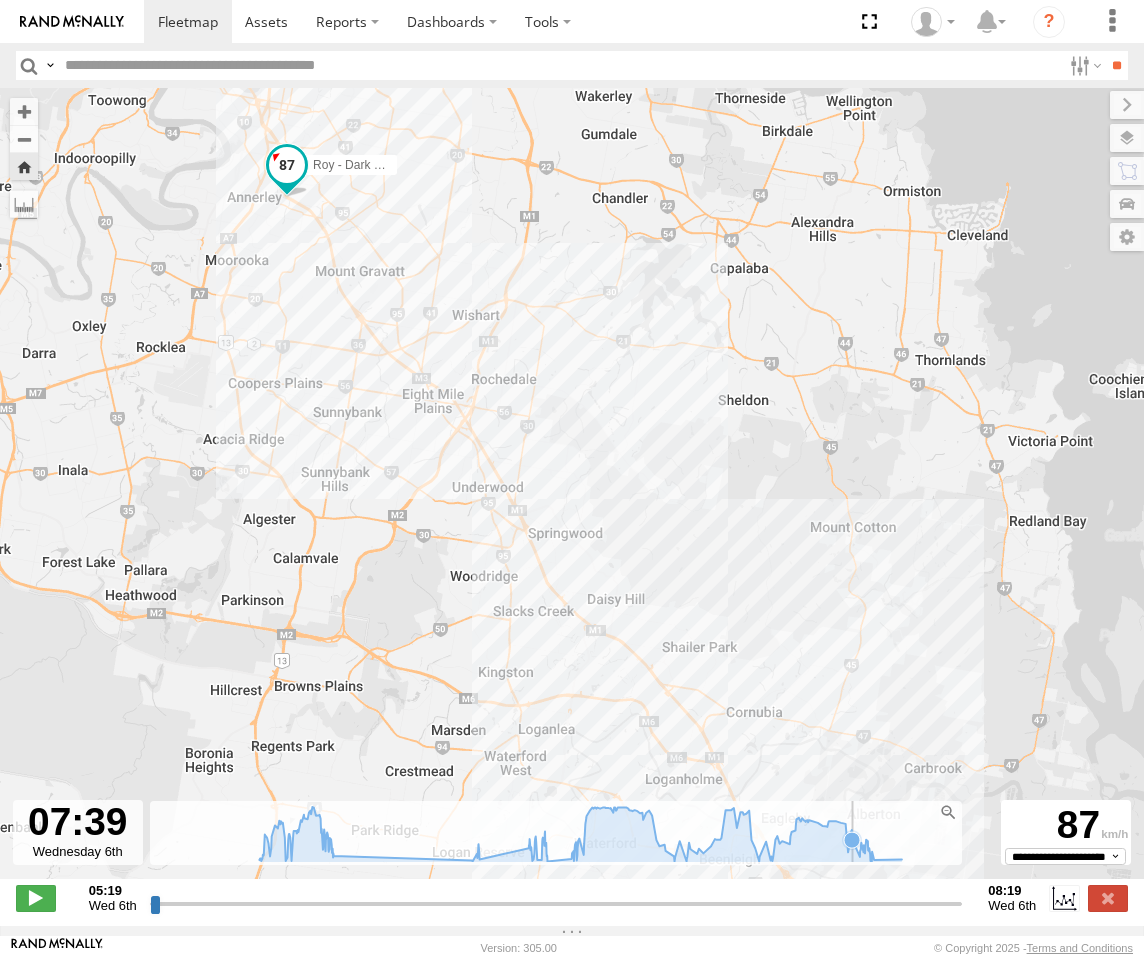 click 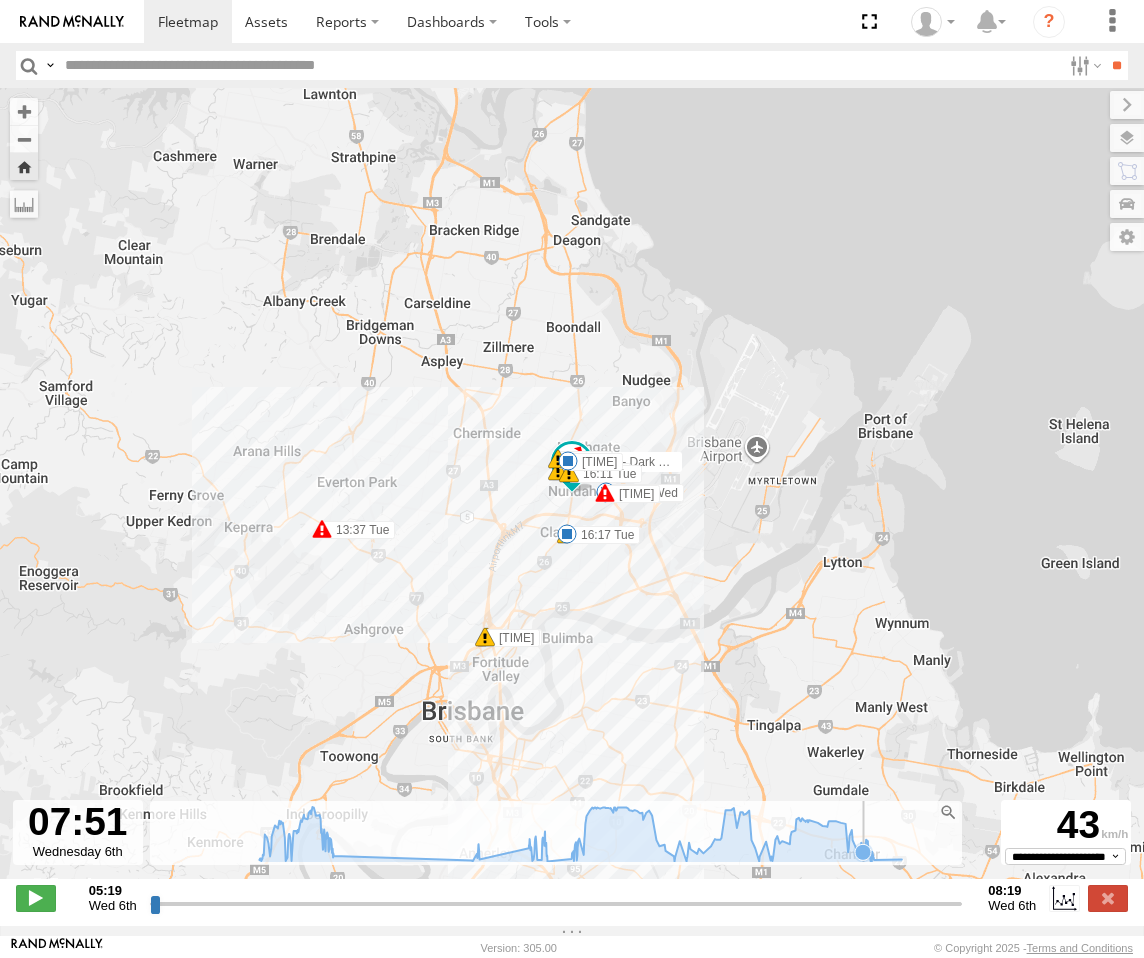 click 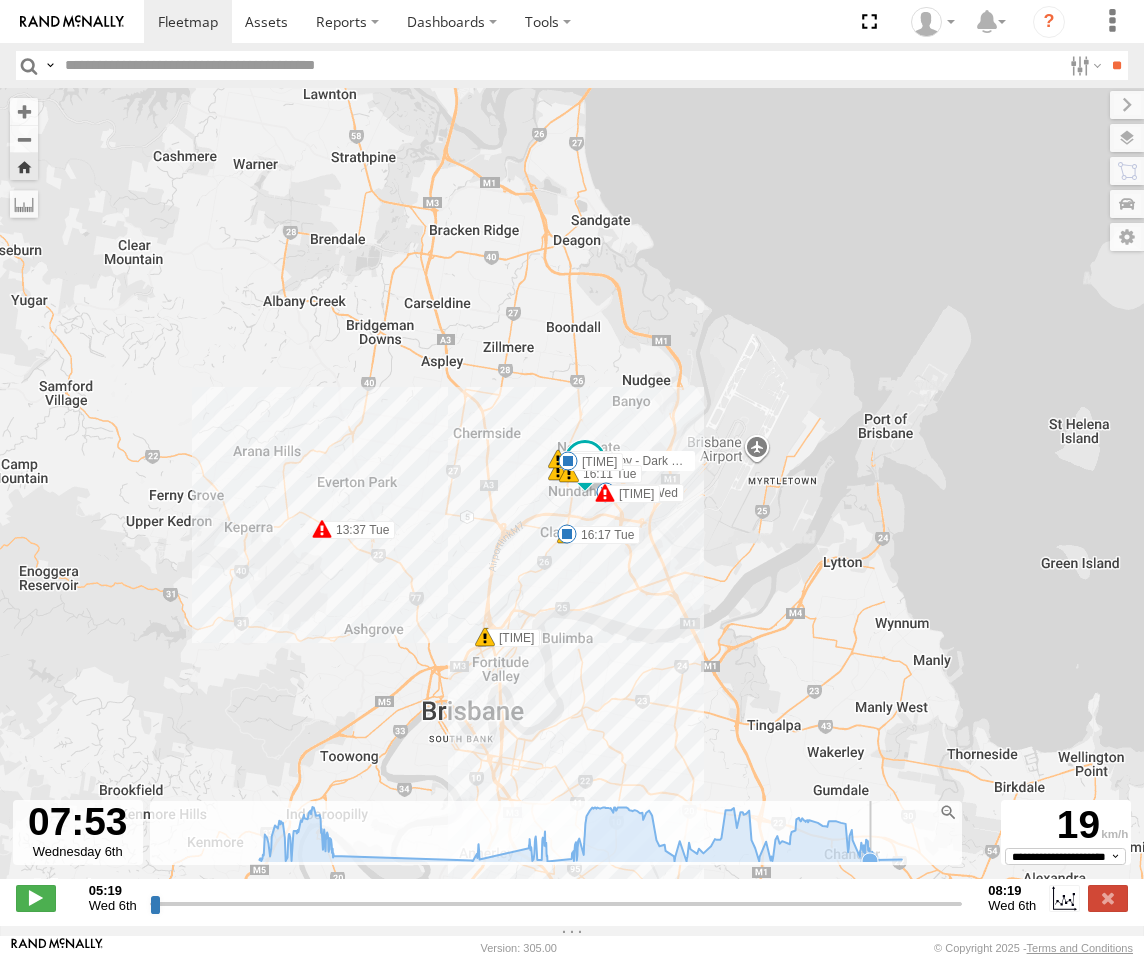 click 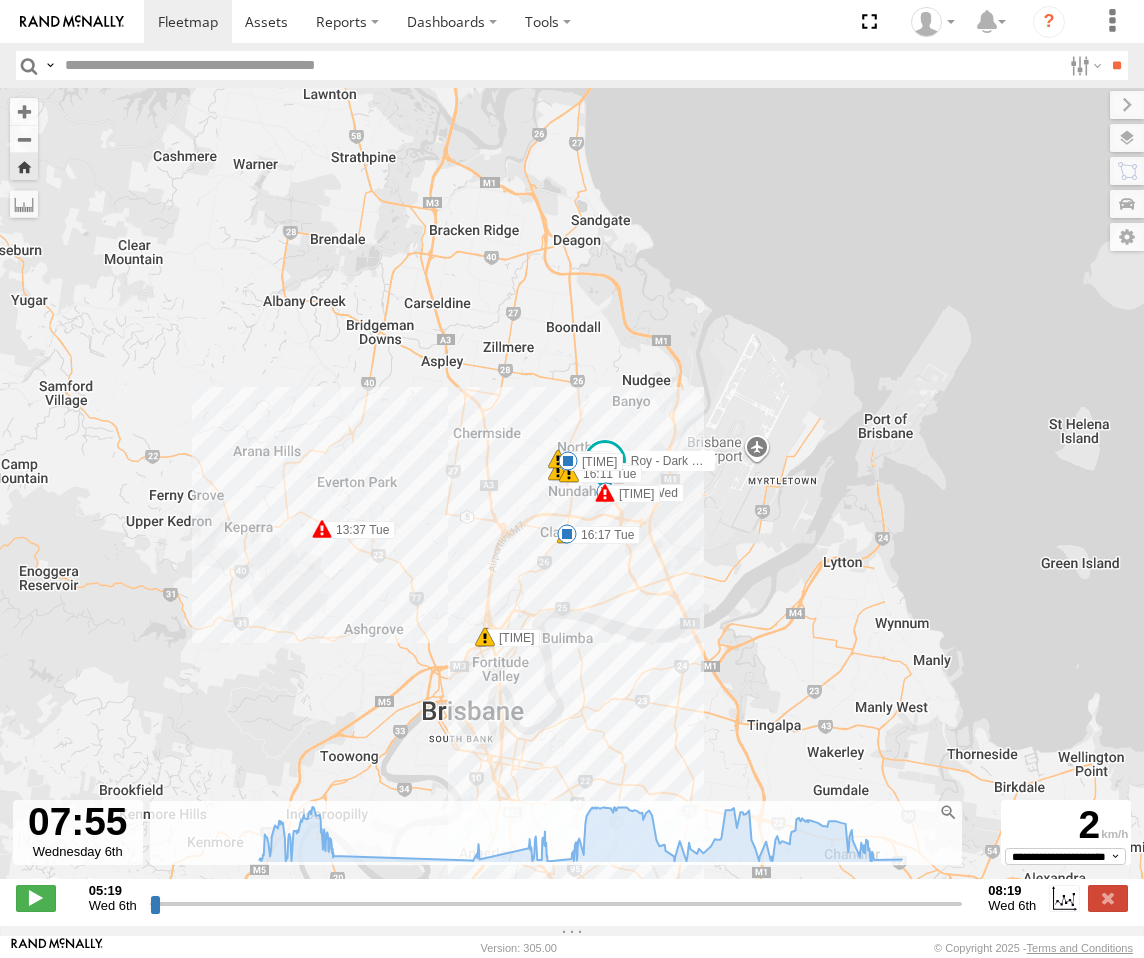 click on "[NAME] - Dark Green 13:37 Tue 13:59 Tue 16:17 Tue 07:55 Wed 07:56 Wed 08:03 Wed 13:57 Tue 16:11 Tue 16:17 Tue 16:09 Tue 17:50 Tue 05:59 Wed 17:50 Tue 18:38 Tue 06:31 Wed 06:45 Wed 06:46 Wed 06:46 Wed 17:47 Tue 17:59 Tue 17:59 Tue 17:45 Tue 06:44 Wed 06:45 Wed 06:45 Wed 17:56 Tue 06:44 Wed 06:53 Wed 05:57 Wed 16:51 Tue 16:51 Tue" at bounding box center [572, 494] 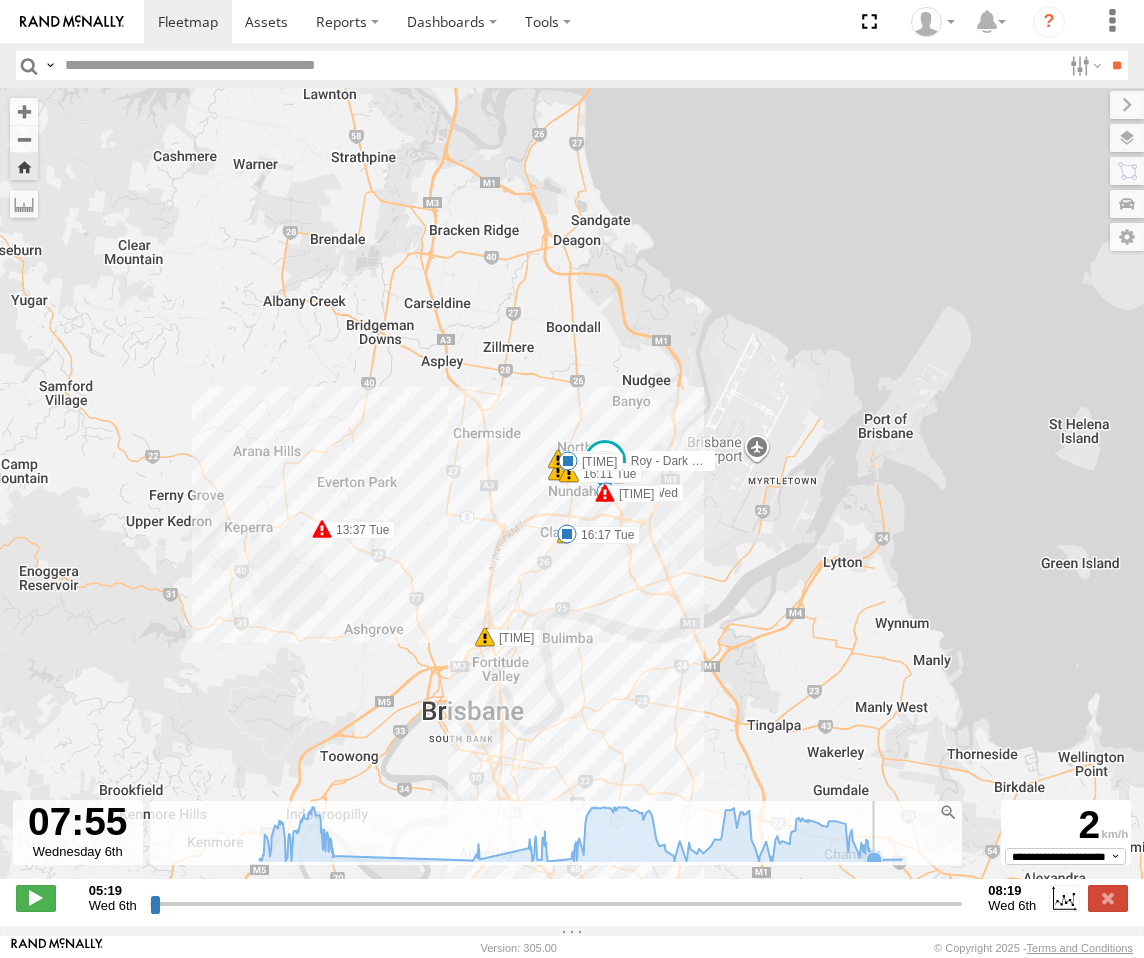 click 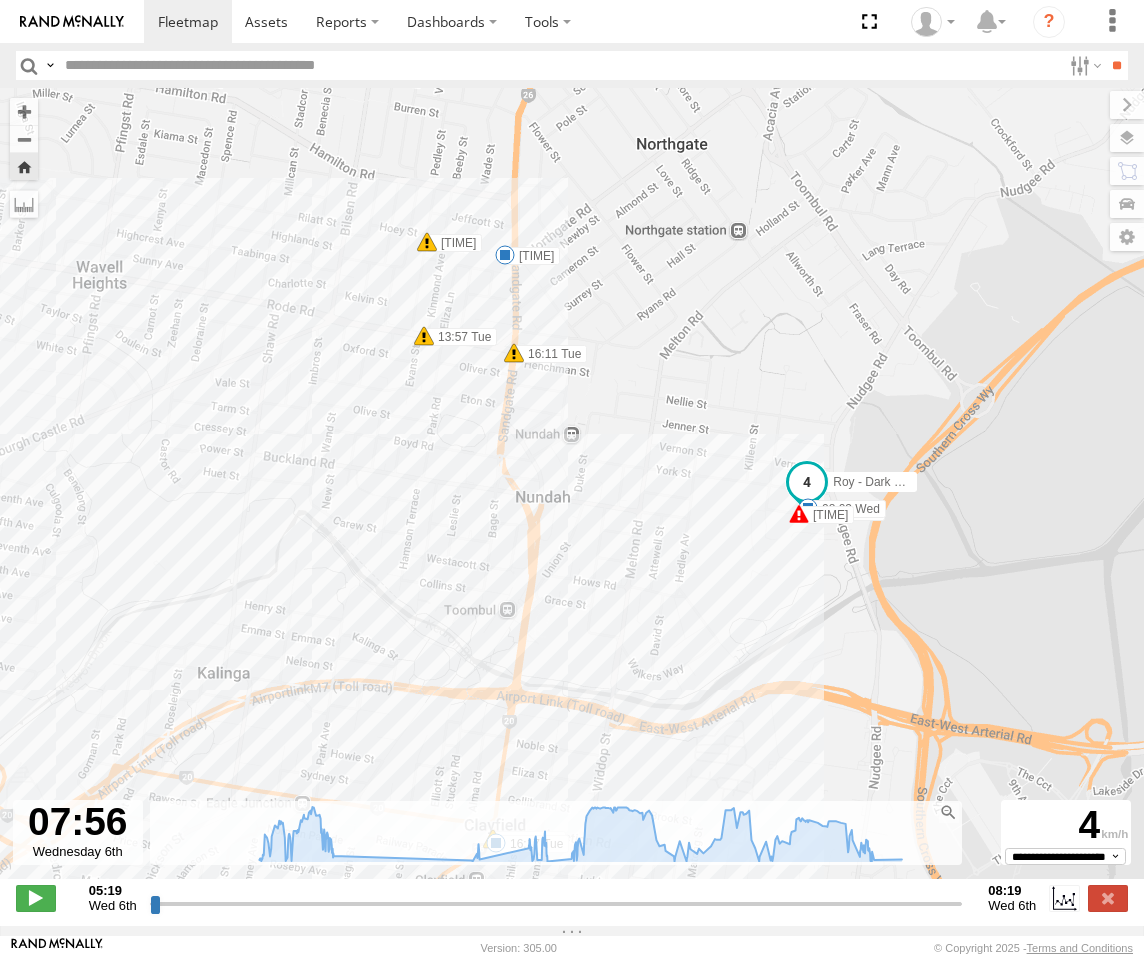 drag, startPoint x: 727, startPoint y: 497, endPoint x: 595, endPoint y: 635, distance: 190.96597 